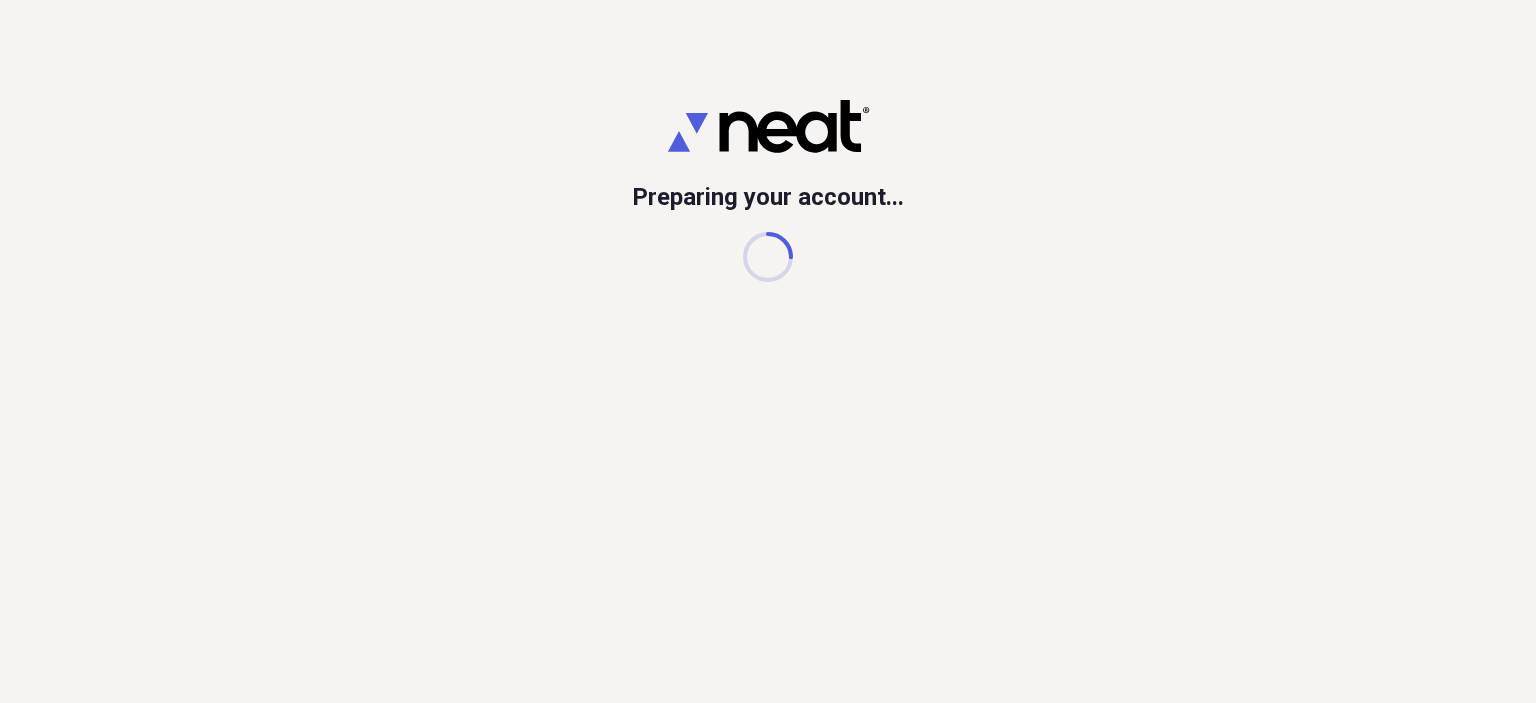 scroll, scrollTop: 0, scrollLeft: 0, axis: both 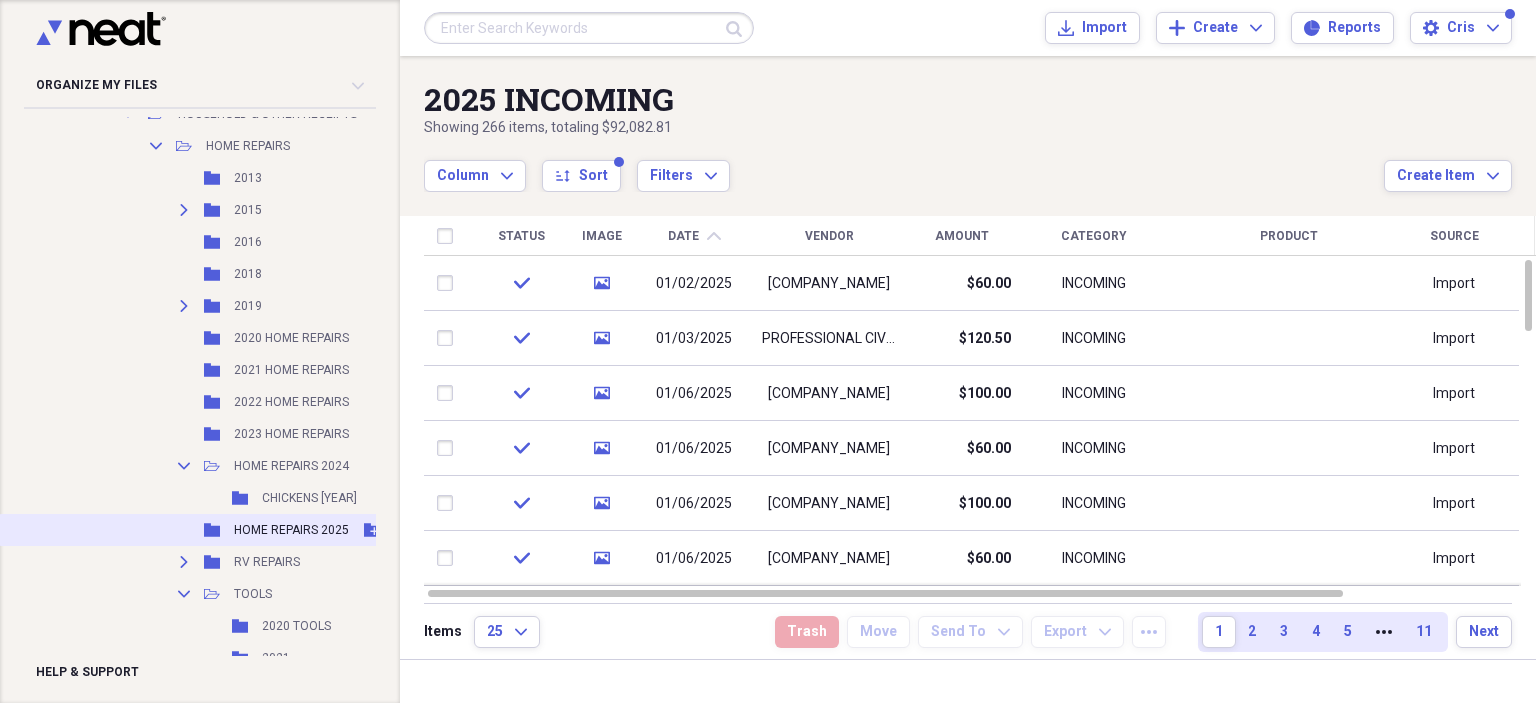 click on "HOME REPAIRS 2025" at bounding box center (291, 530) 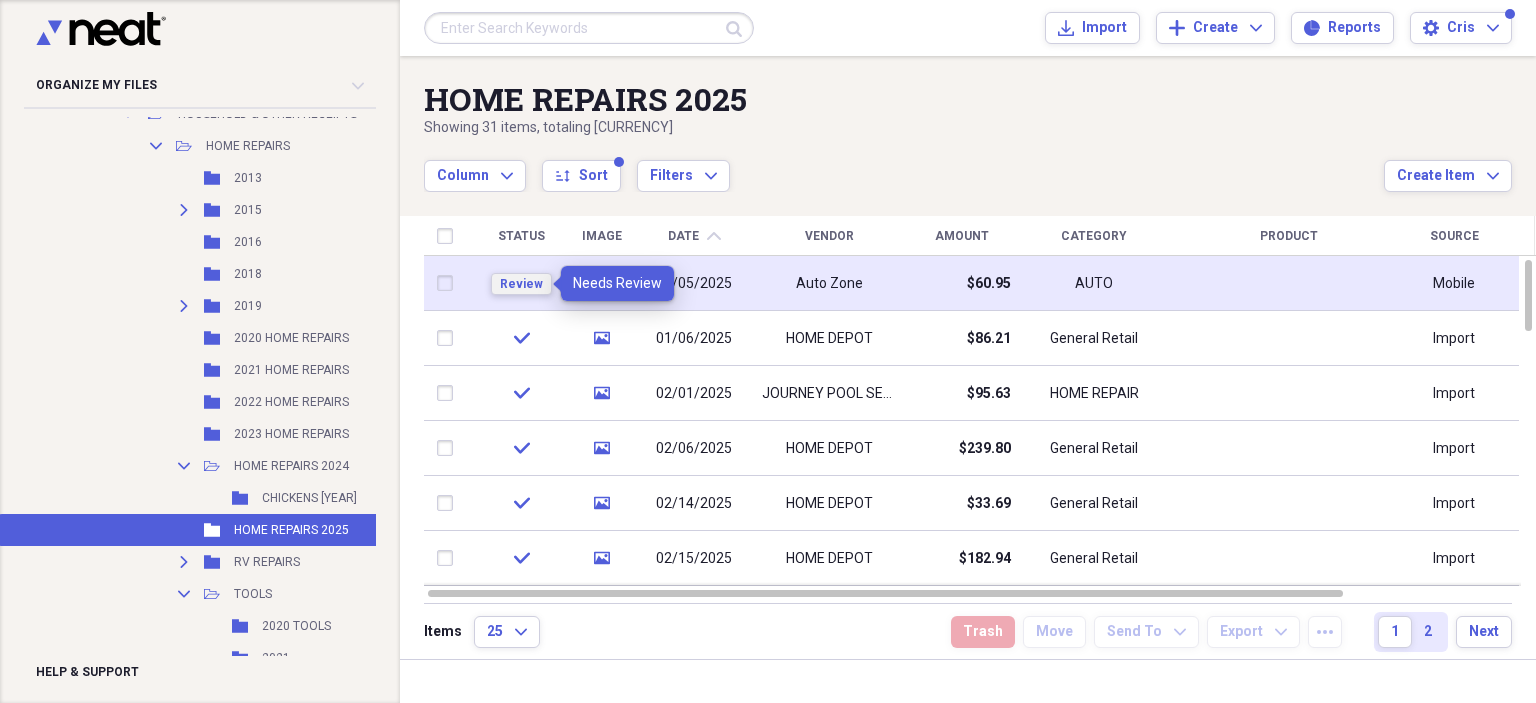 click on "Review" at bounding box center (521, 284) 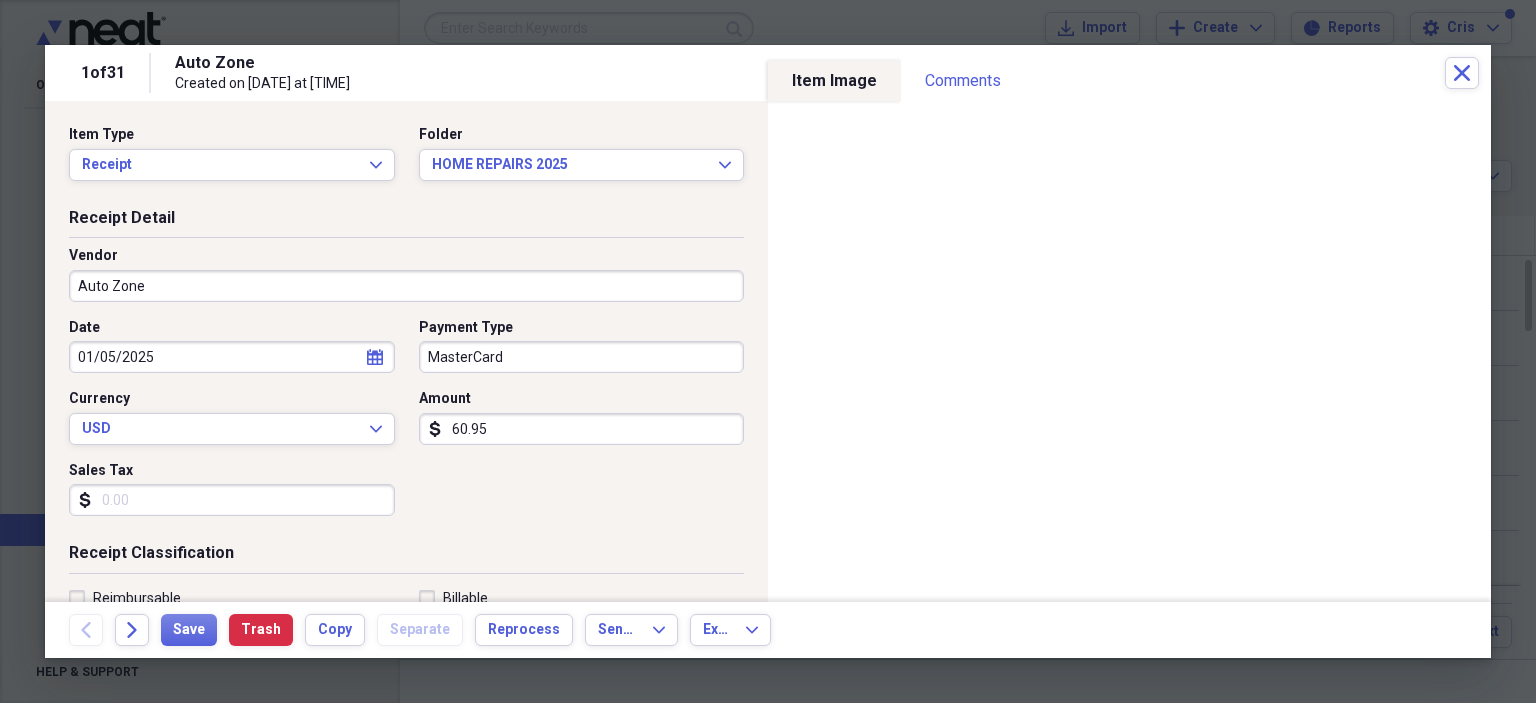 select on "2025" 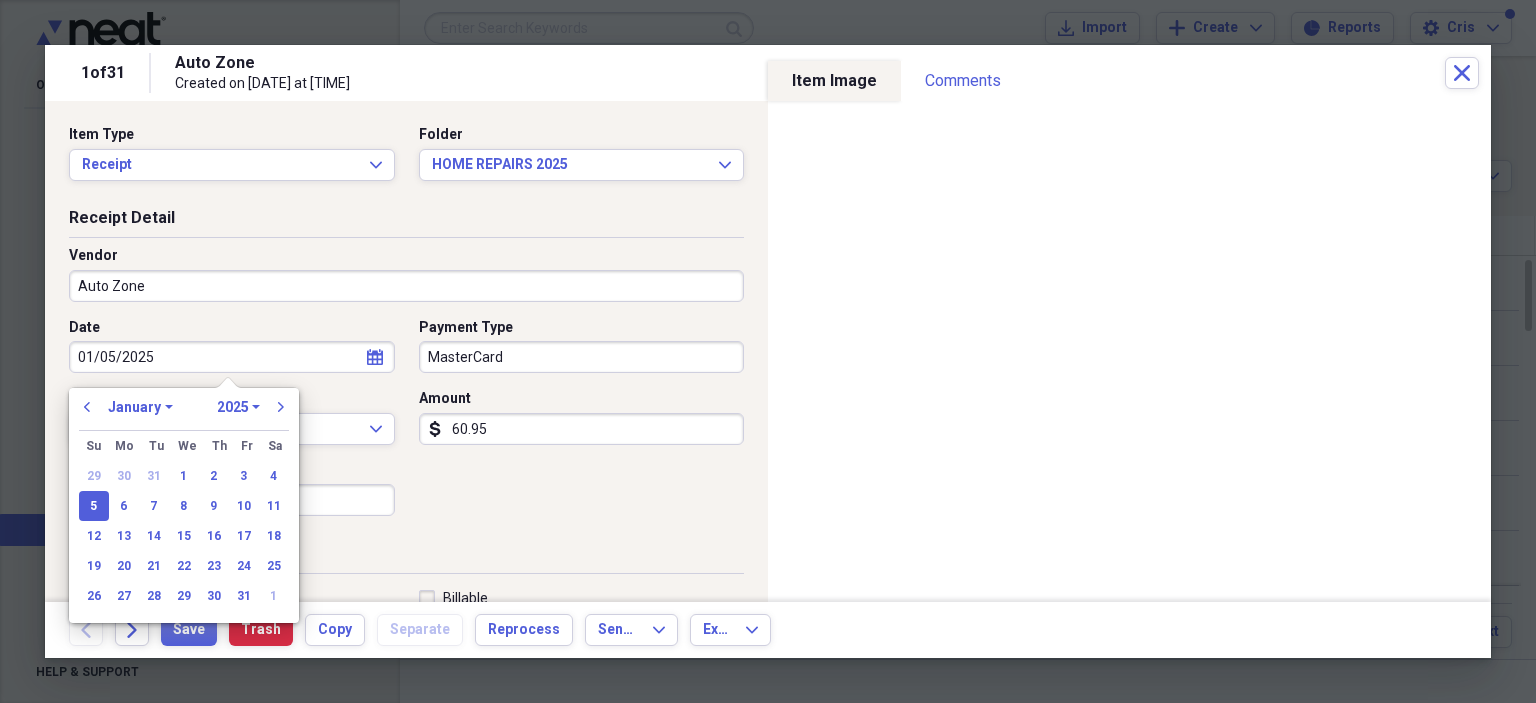 drag, startPoint x: 219, startPoint y: 362, endPoint x: 51, endPoint y: 354, distance: 168.19037 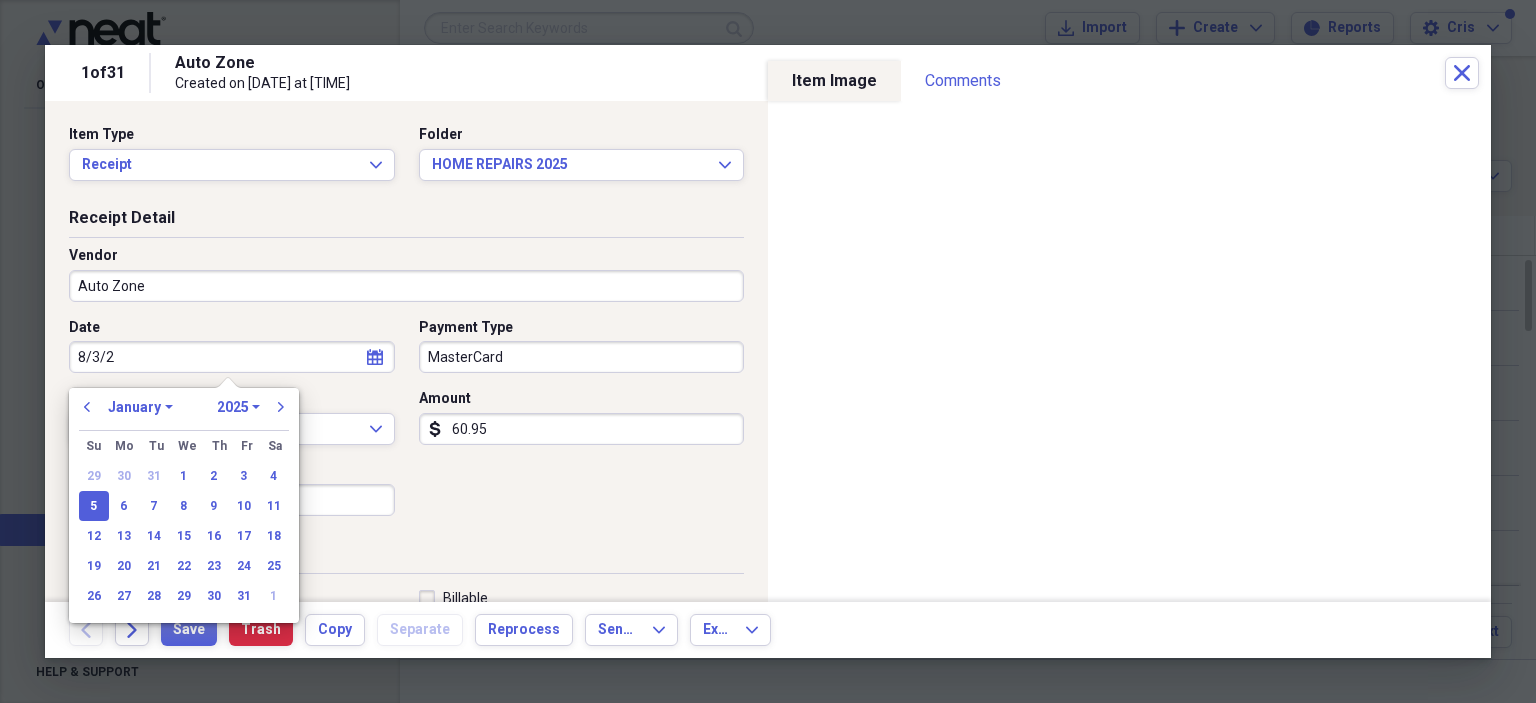 type on "8/3/25" 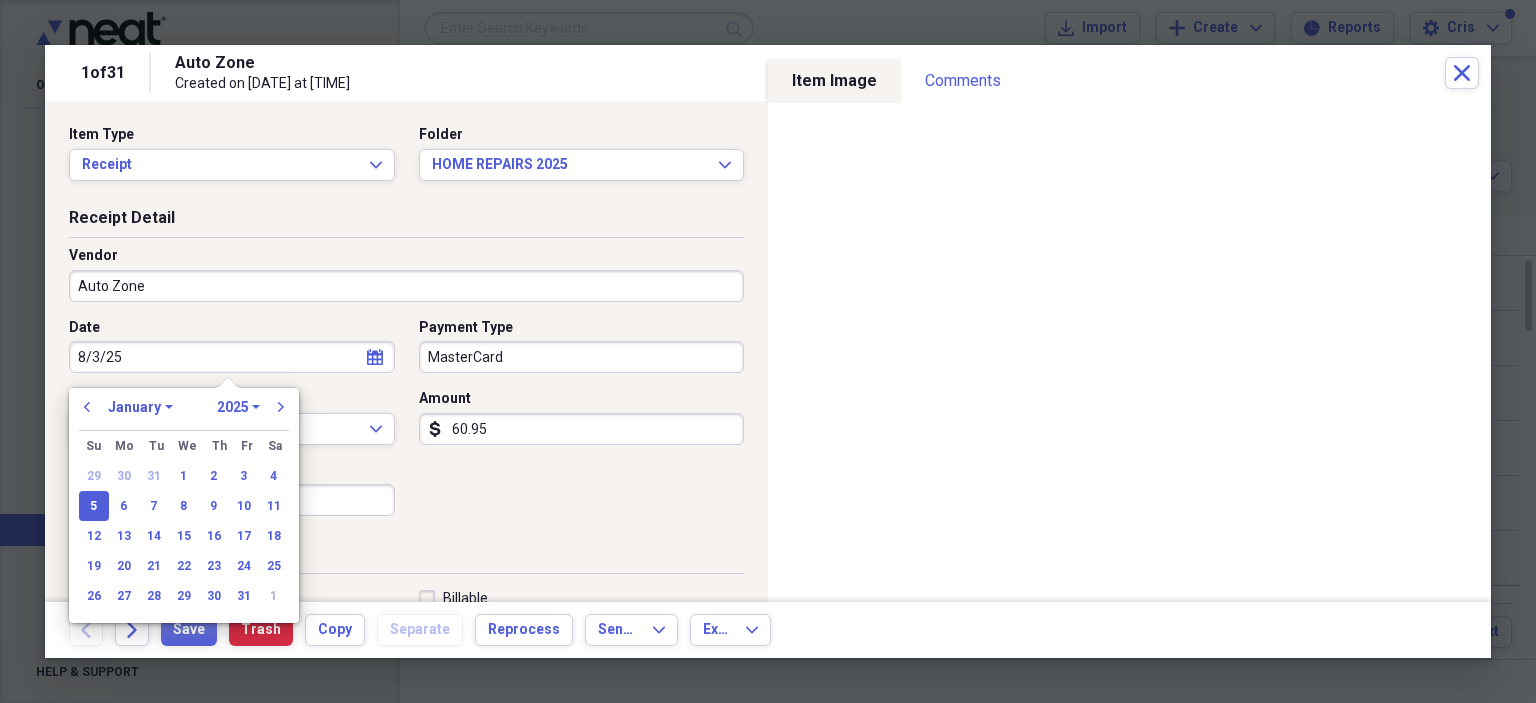 select on "7" 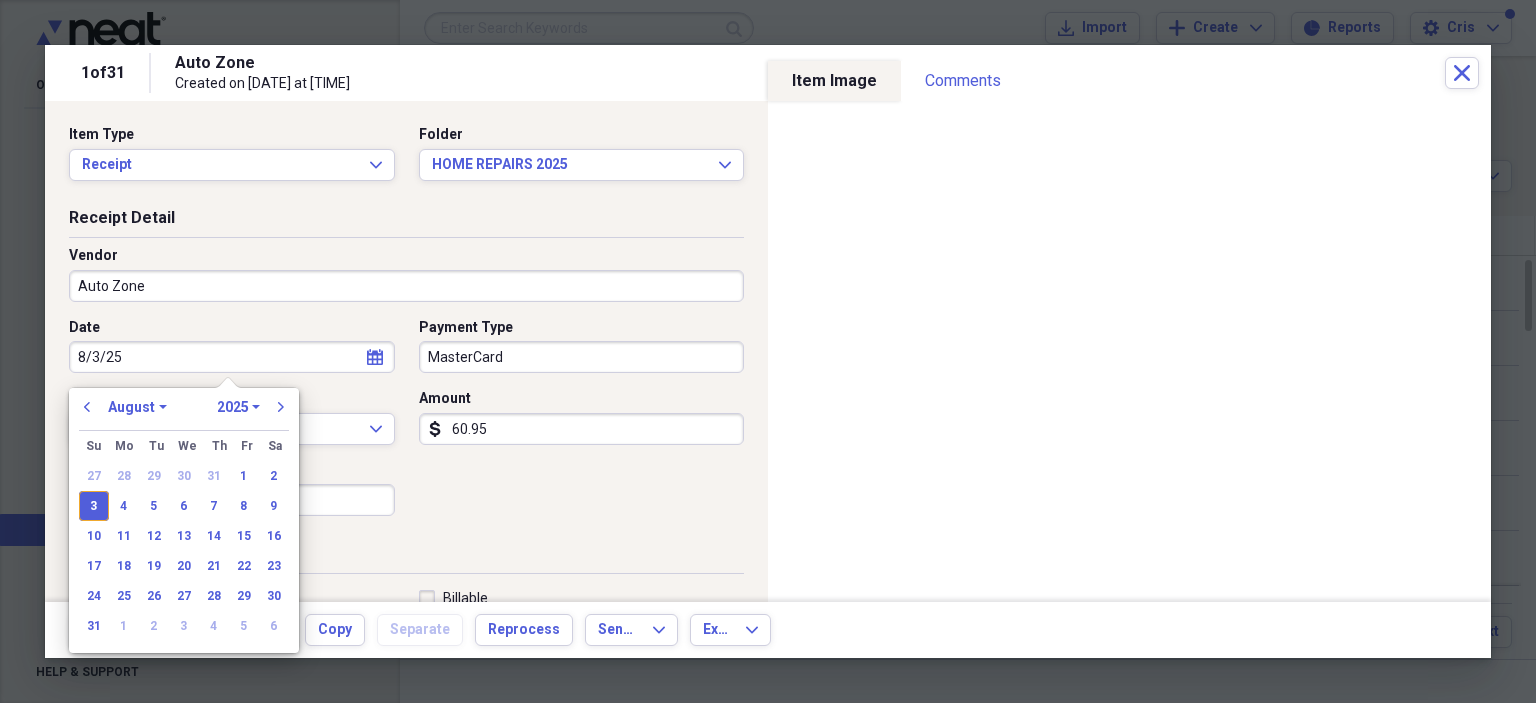 type on "08/03/2025" 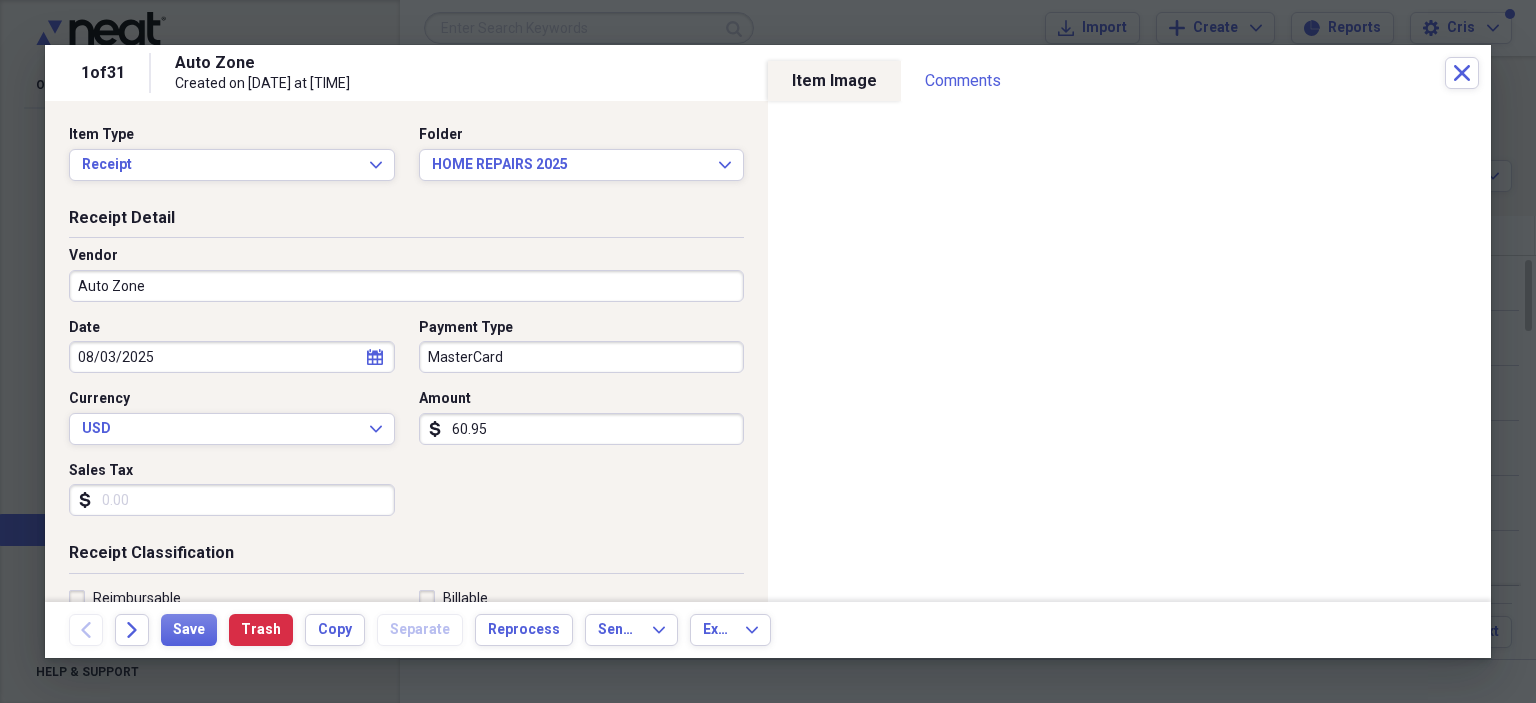 click on "Date [DATE] calendar Calendar Payment Type MasterCard Currency USD Expand Amount dollar-sign [AMOUNT] Sales Tax dollar-sign" at bounding box center (406, 425) 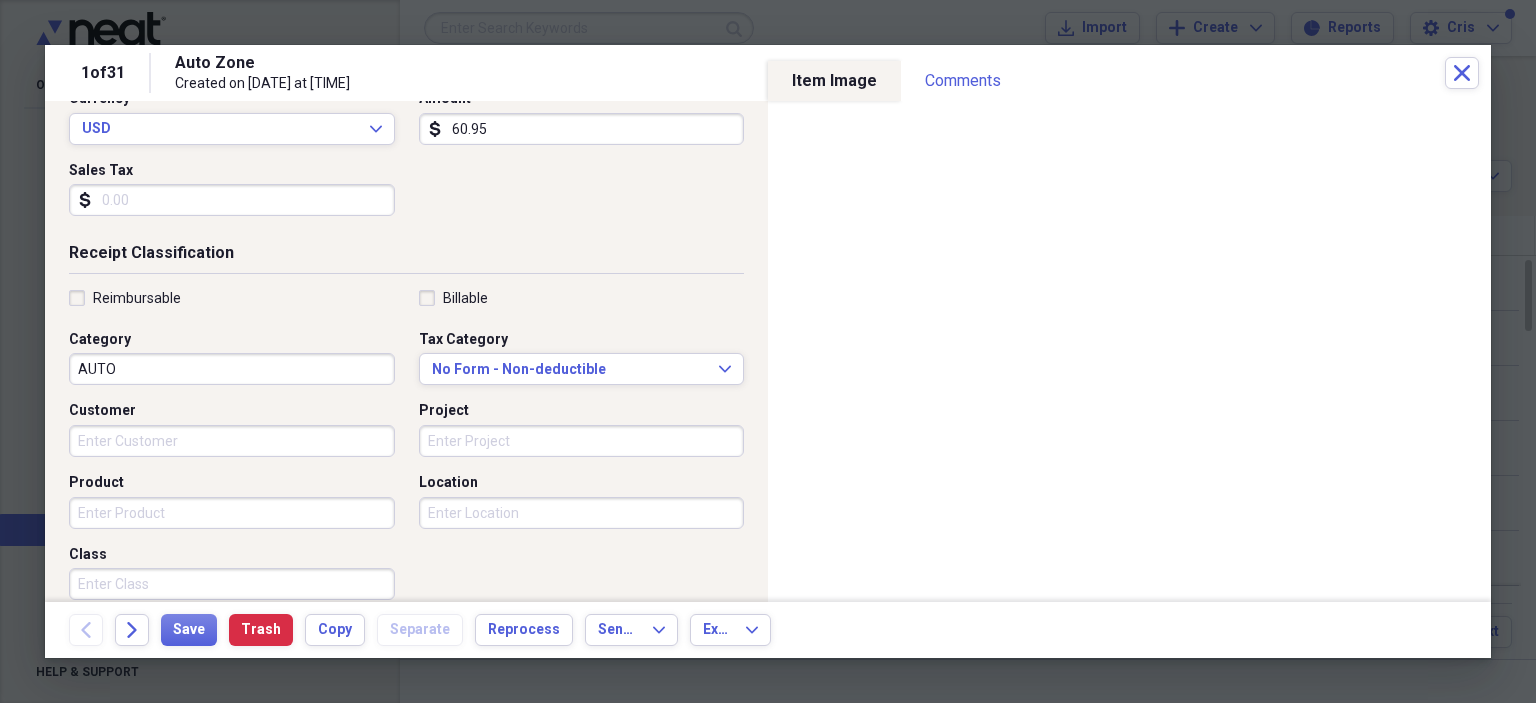 scroll, scrollTop: 200, scrollLeft: 0, axis: vertical 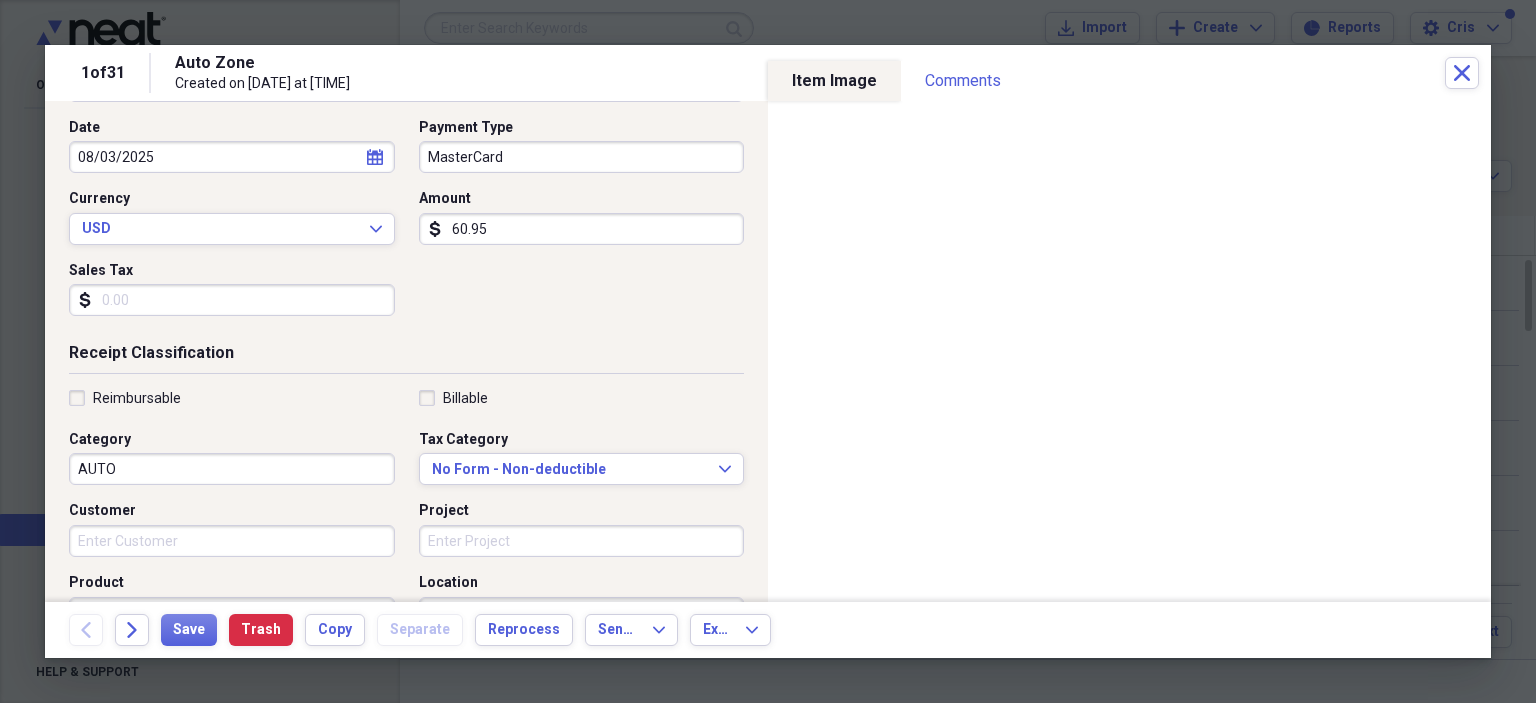 click on "Sales Tax" at bounding box center [232, 300] 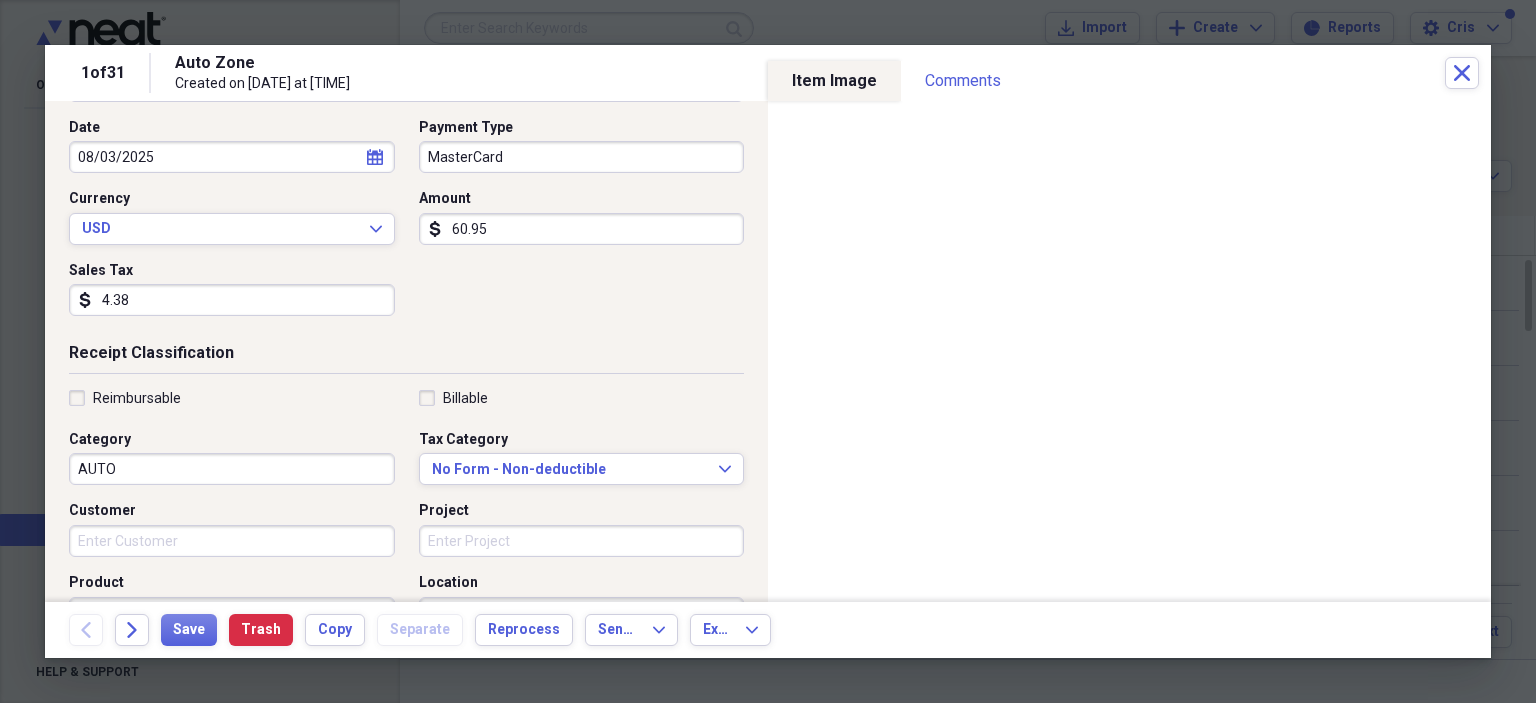 scroll, scrollTop: 400, scrollLeft: 0, axis: vertical 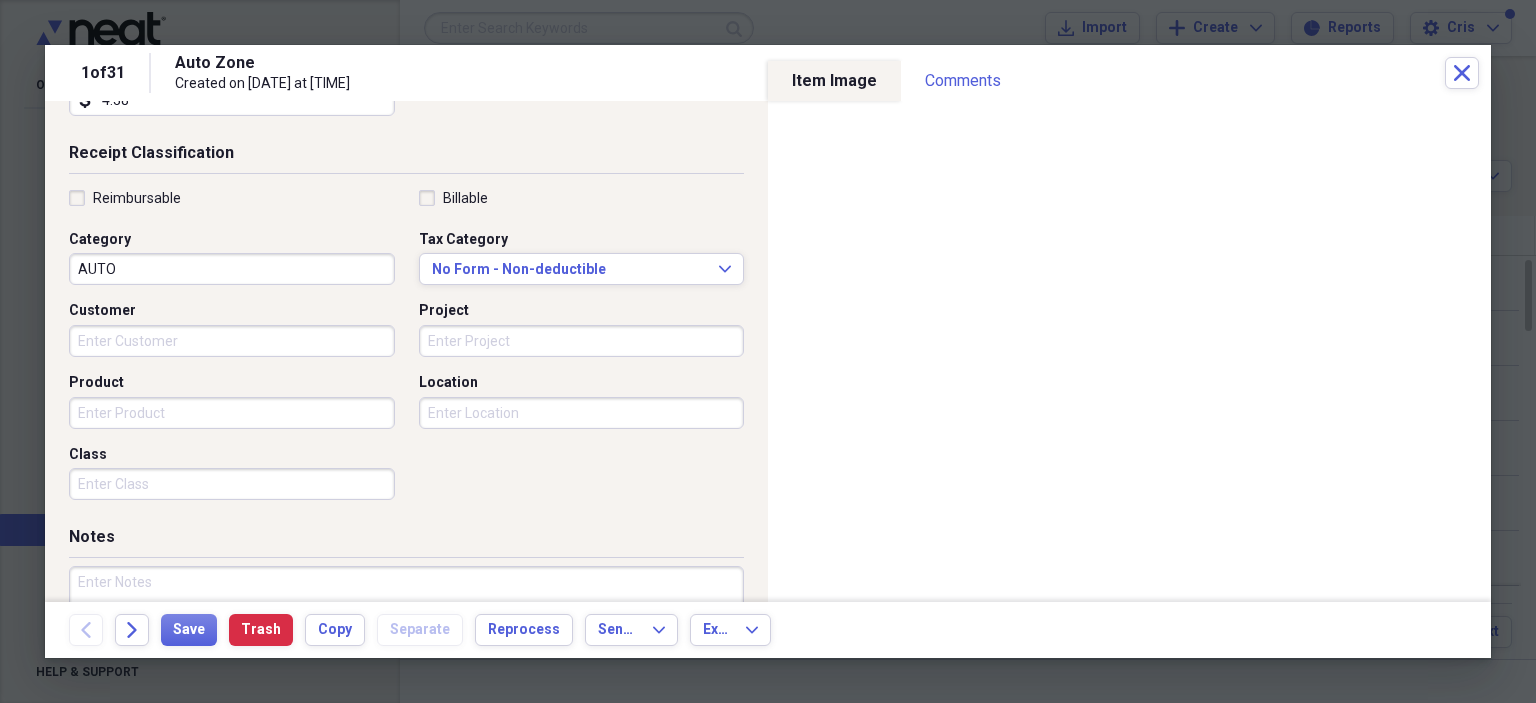 type on "4.38" 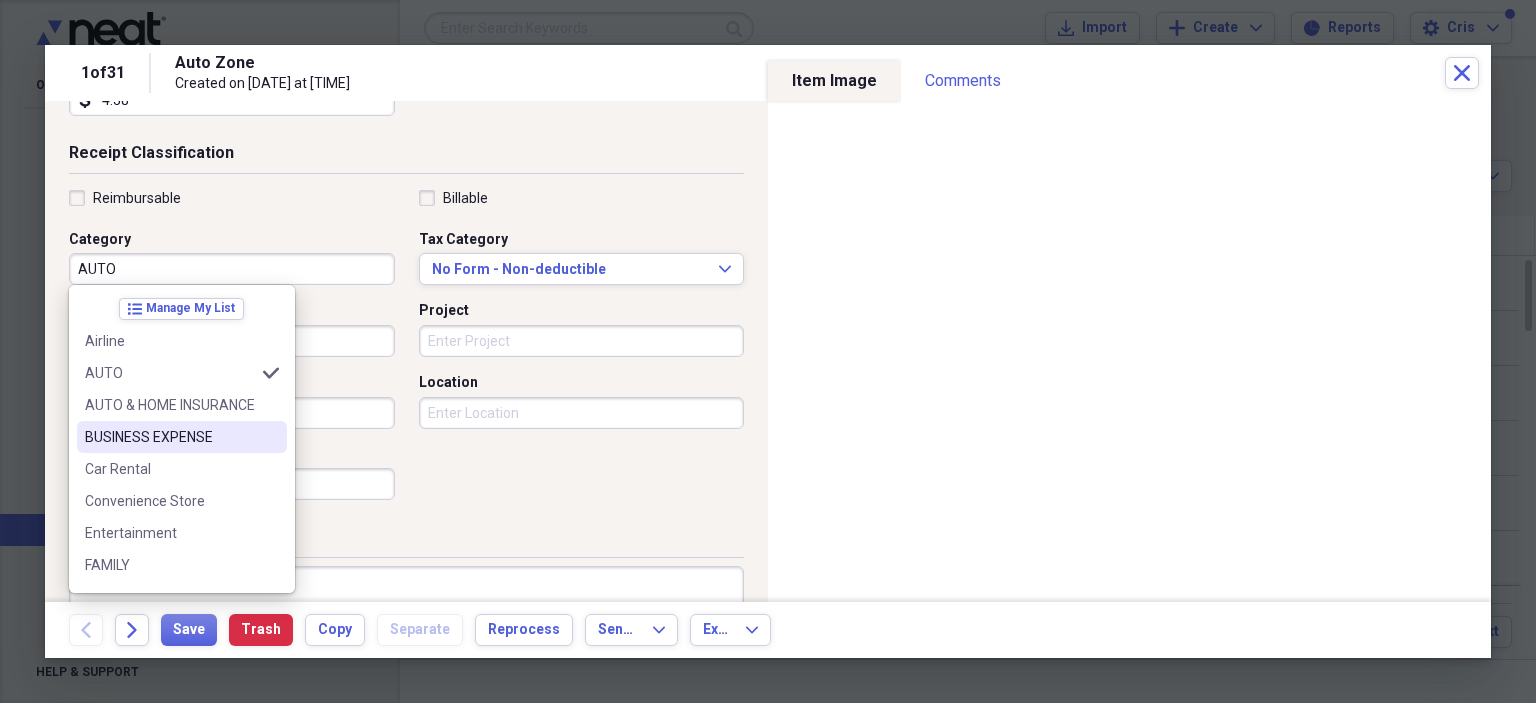 scroll, scrollTop: 100, scrollLeft: 0, axis: vertical 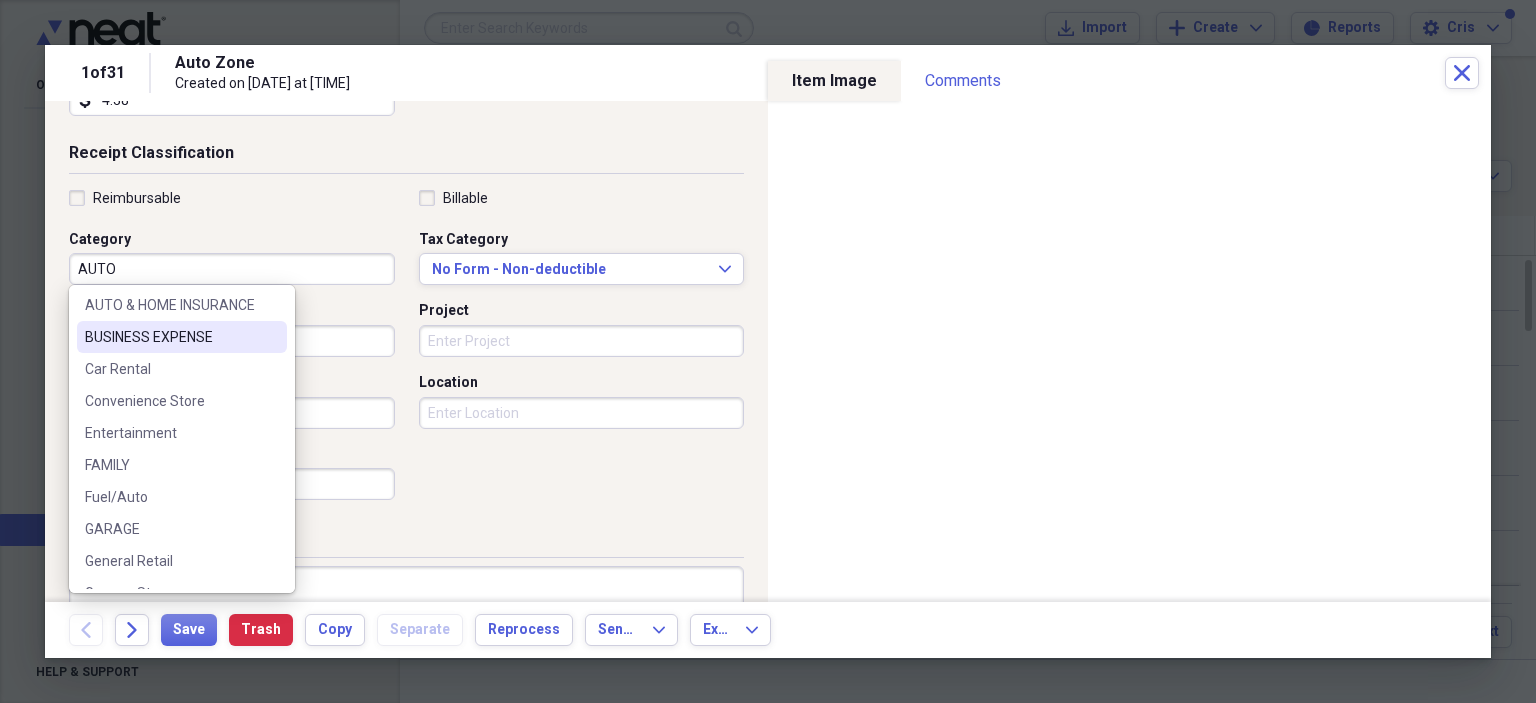 click on "BUSINESS EXPENSE" at bounding box center (170, 337) 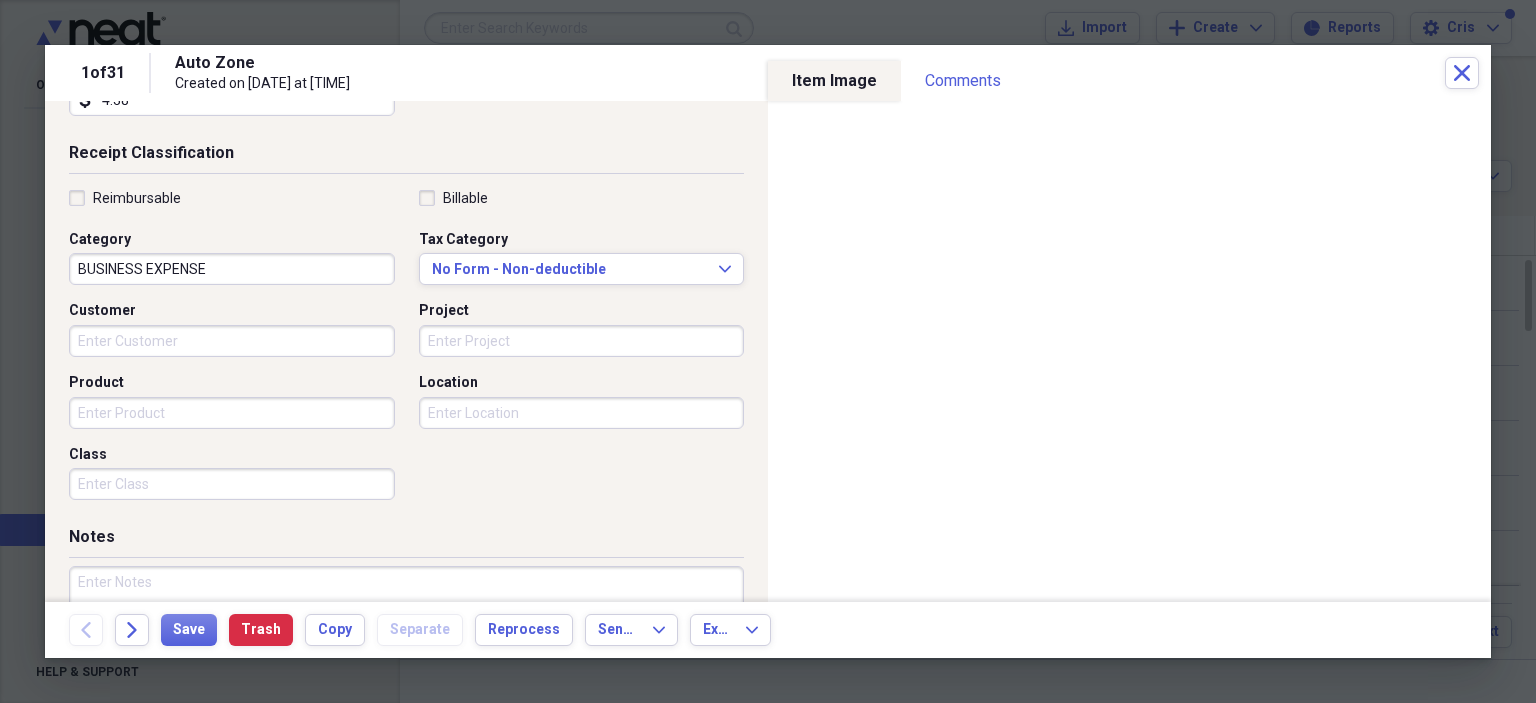 type on "BUSINESS EXPENSE" 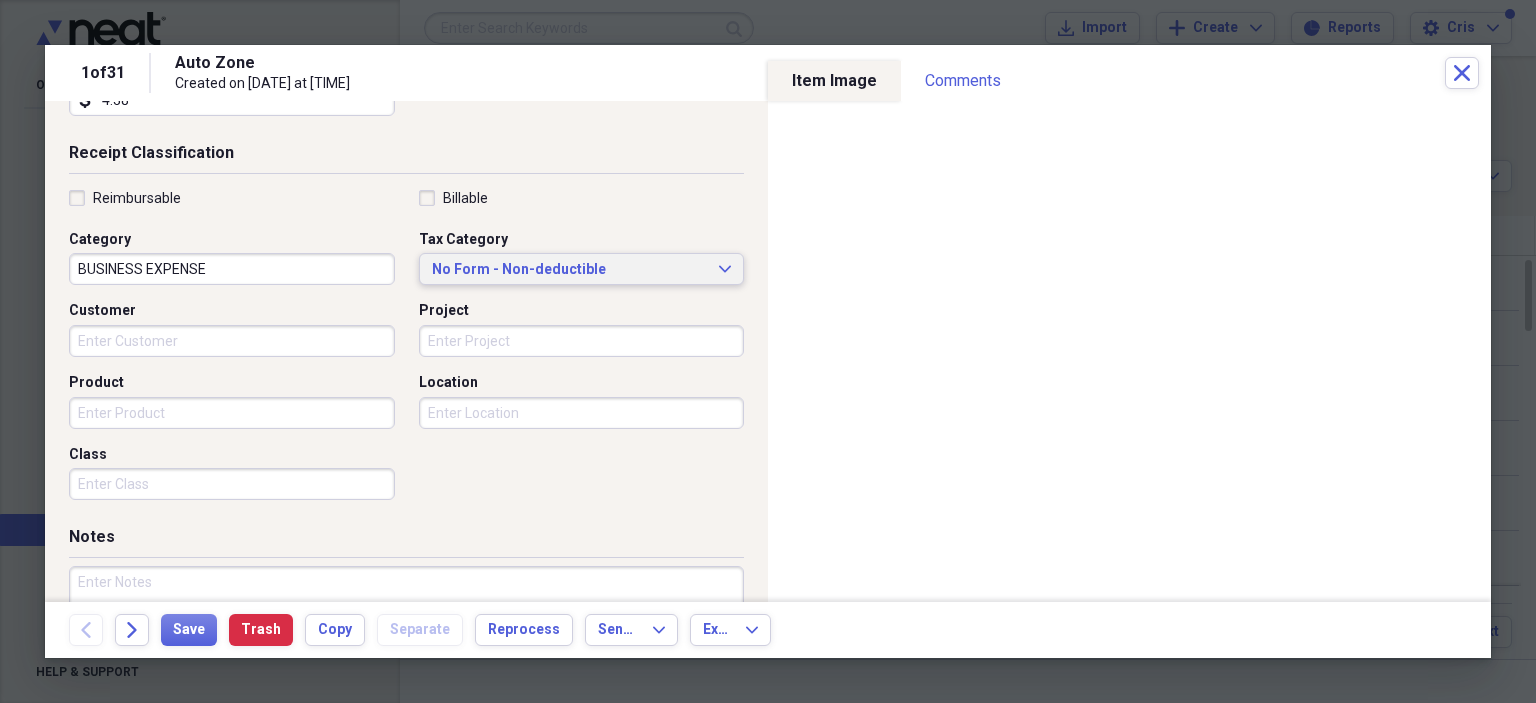 click on "No Form - Non-deductible" at bounding box center [570, 270] 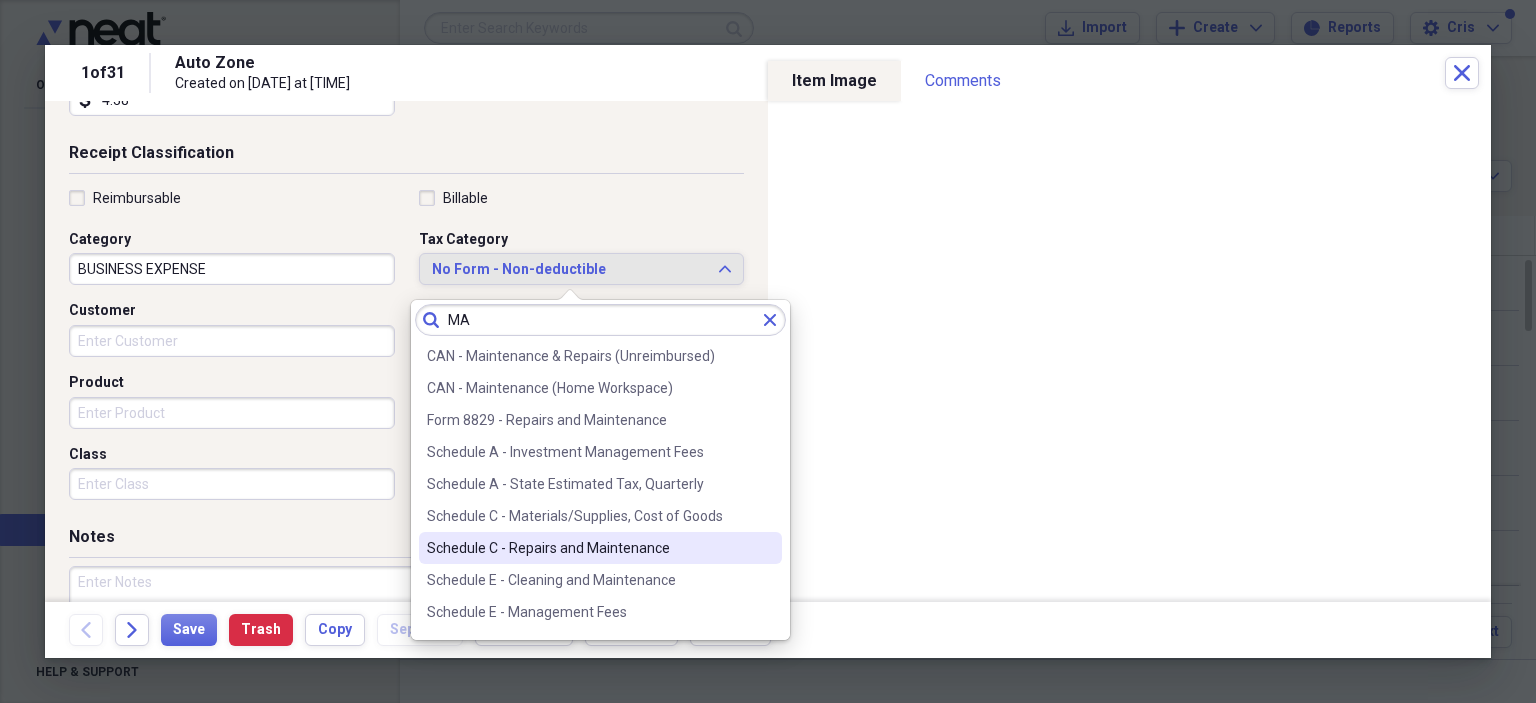 type on "MA" 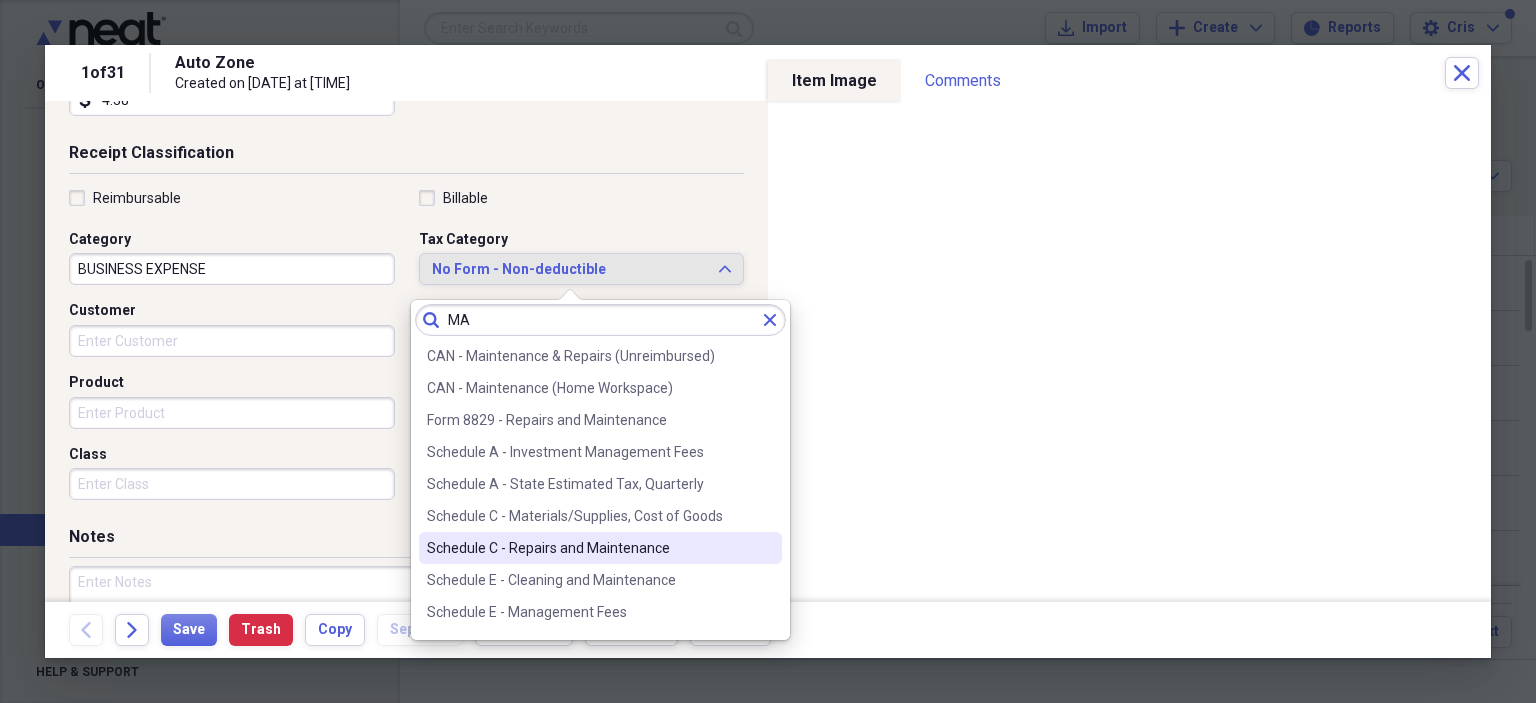 click on "Schedule C - Repairs and Maintenance" at bounding box center (588, 548) 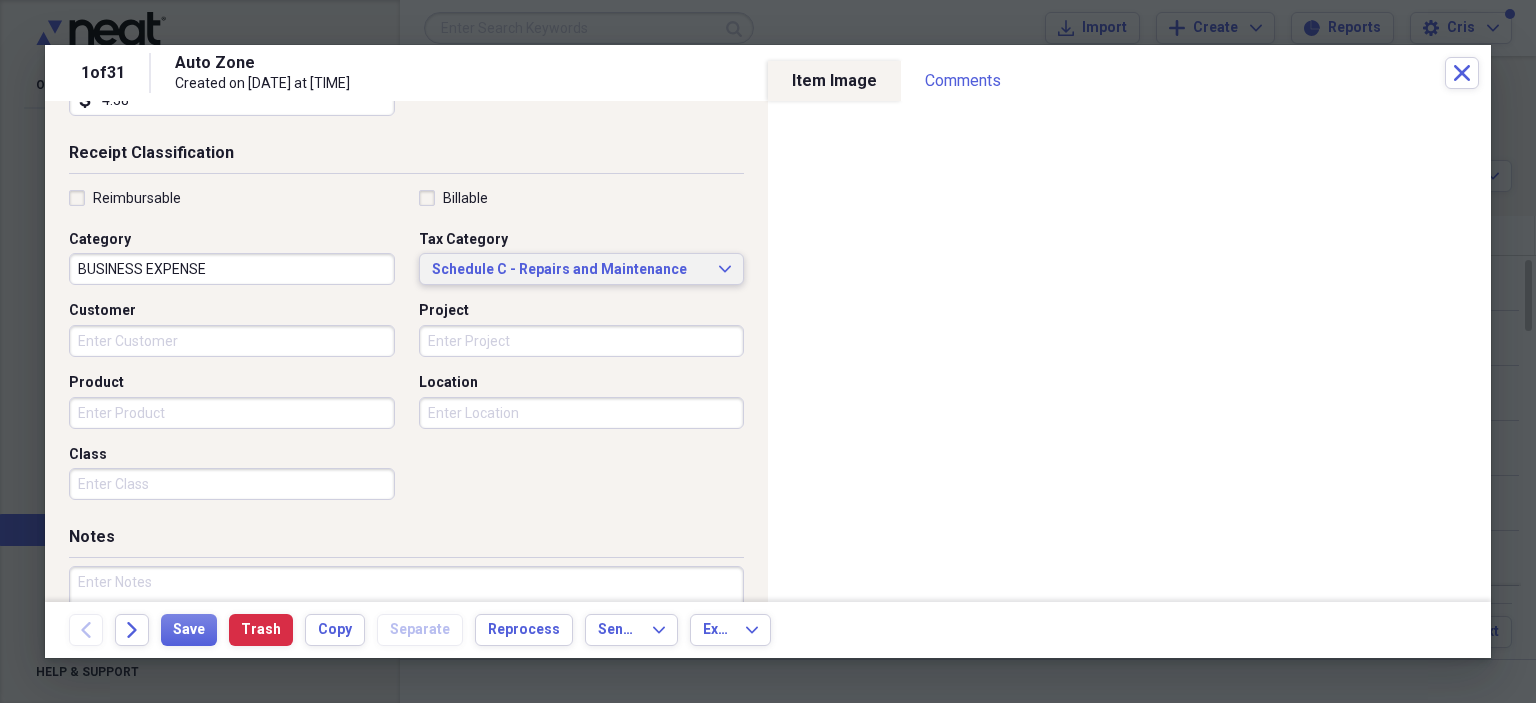 scroll, scrollTop: 518, scrollLeft: 0, axis: vertical 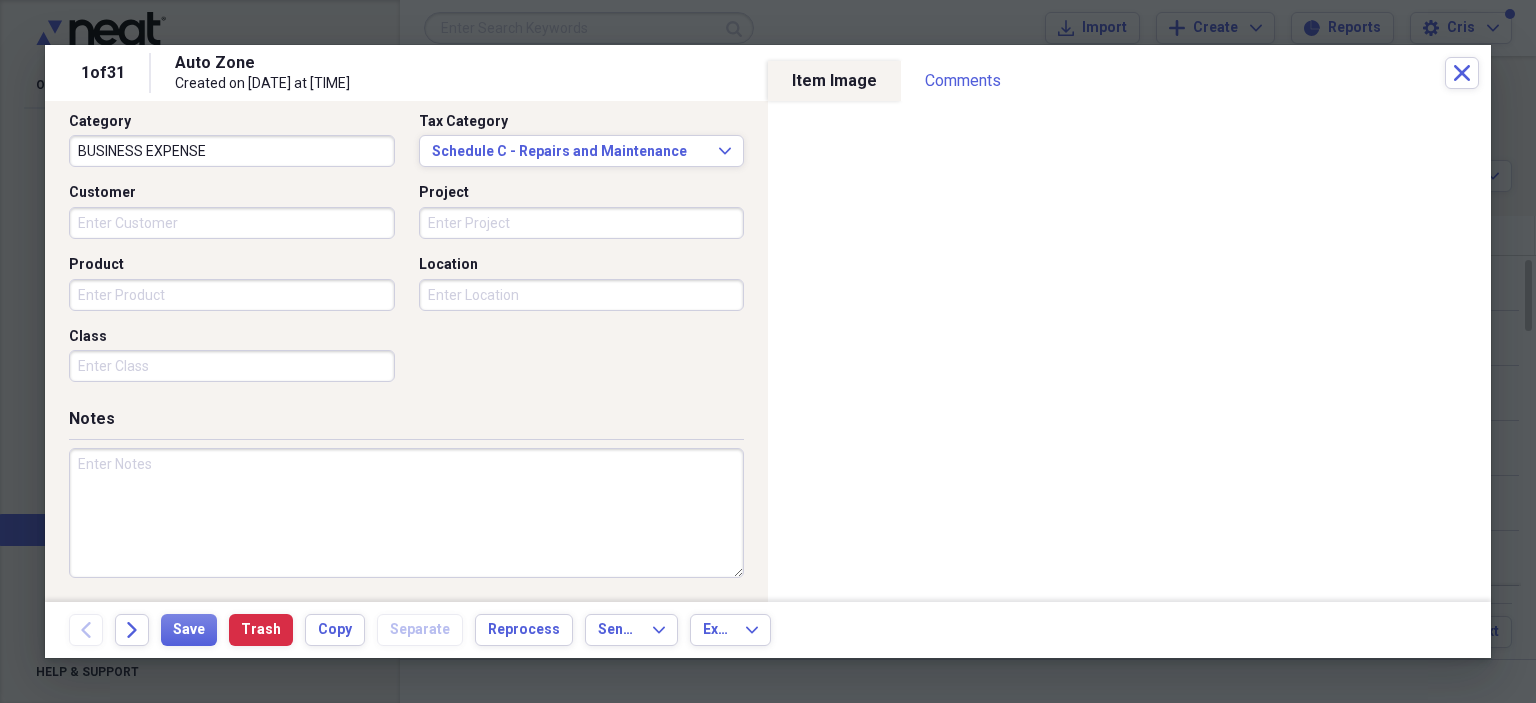 click at bounding box center (406, 513) 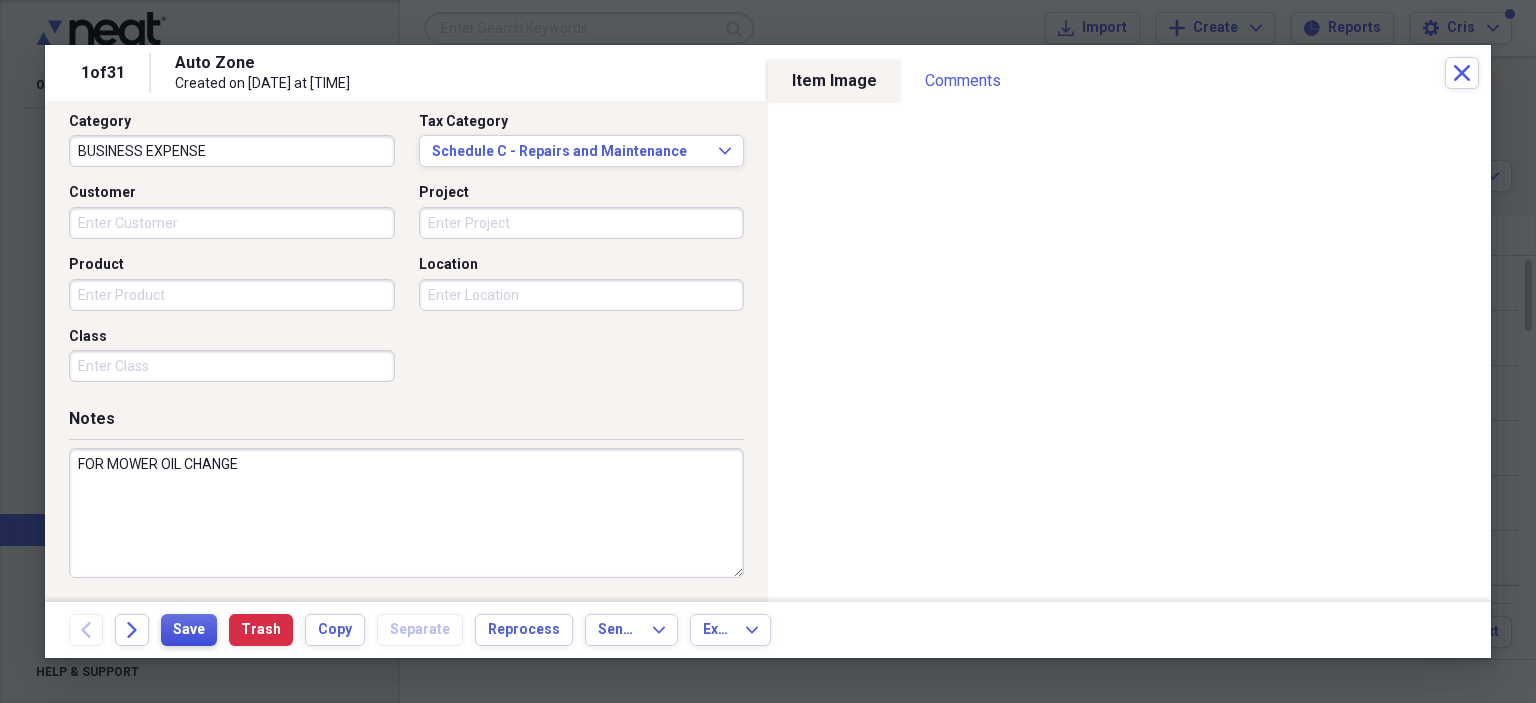 type on "FOR MOWER OIL CHANGE" 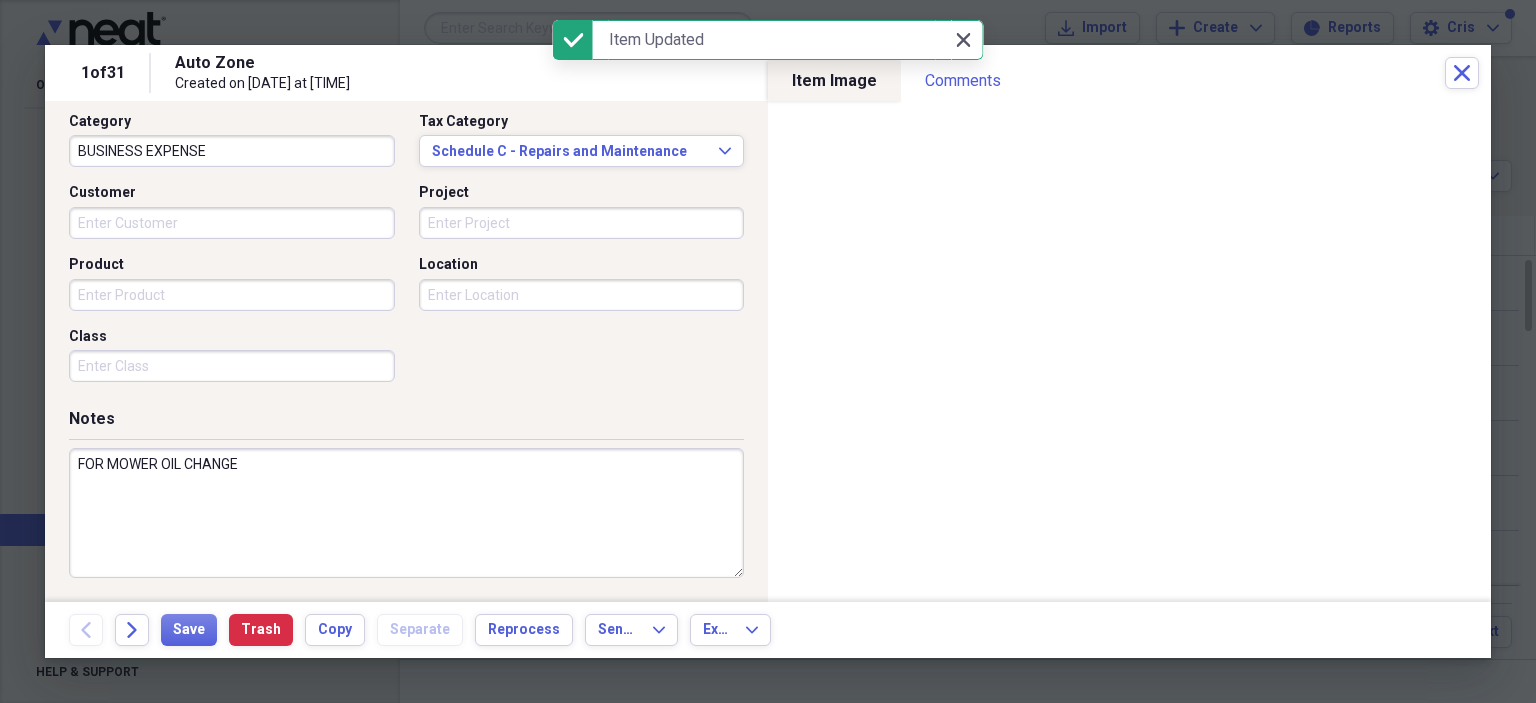 click 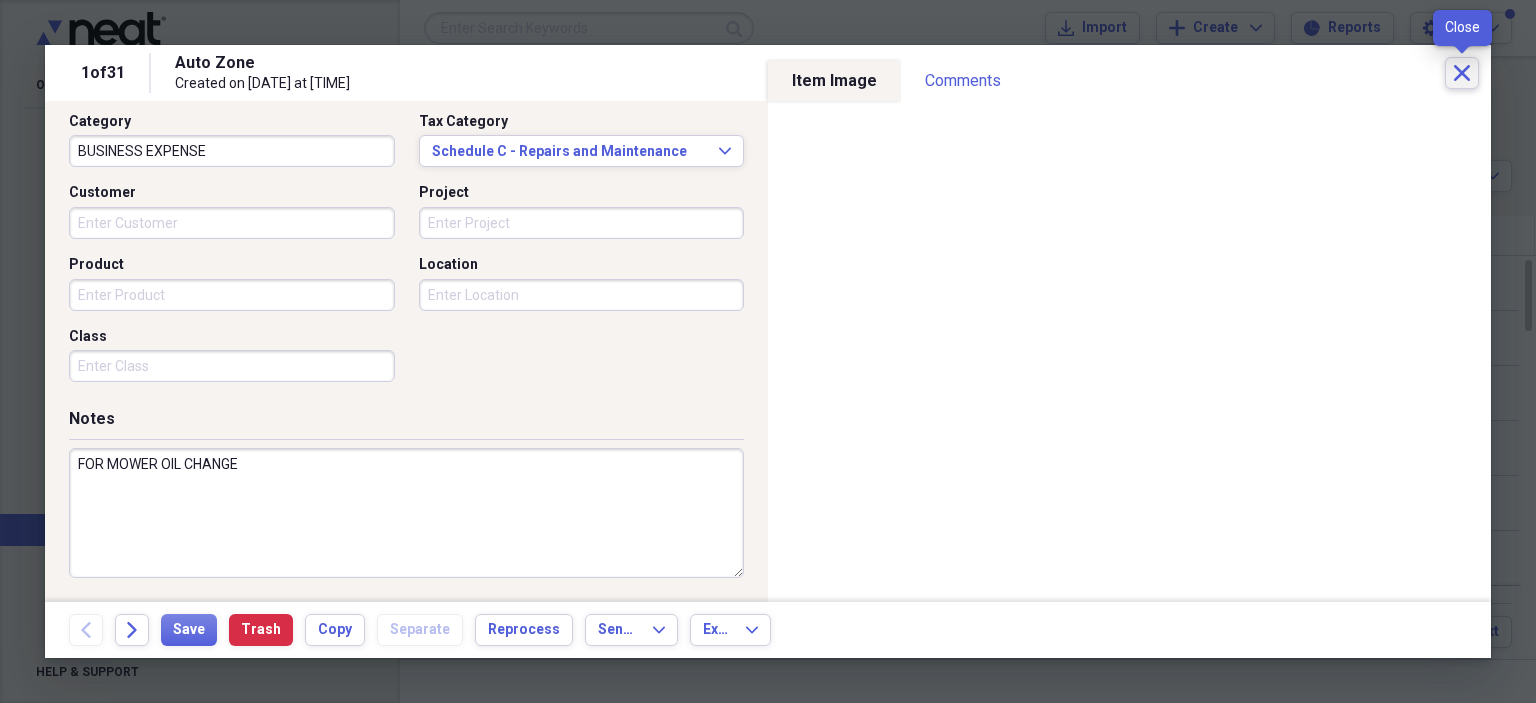 click 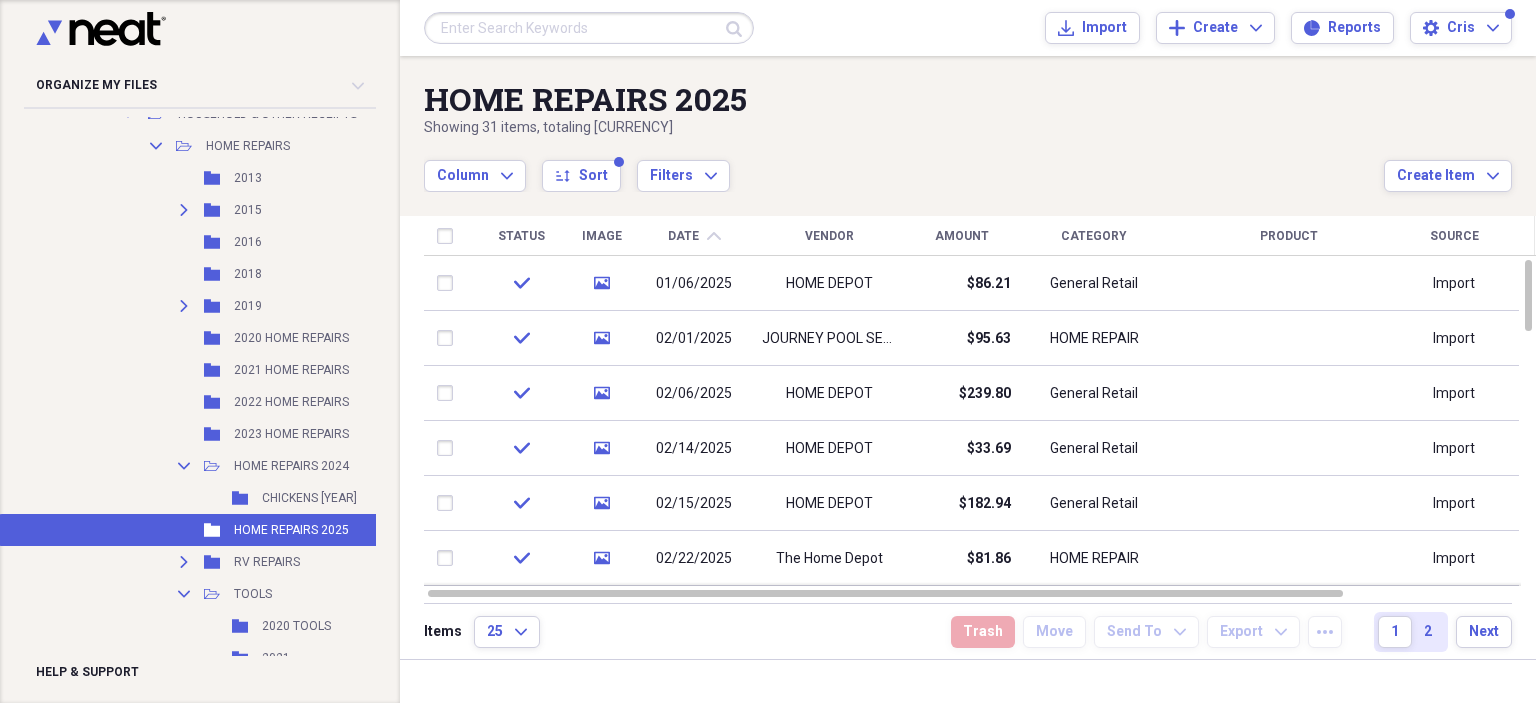 click on "Collapse Unfiled Needs Review 61 Unfiled All Files Unfiled Unfiled Unfiled Saved Reports Collapse My Cabinet CRIS's Cabinet Add Folder Folder 2022 TAX INFO Add Folder Folder BUSINESS CONTACTS Add Folder Expand Folder CANDICE Add Folder Collapse Open Folder CRIS-PC Add Folder Collapse Open Folder BUSINESS EXPENSES Add Folder Expand Folder CELLPHONE Add Folder Expand Folder DEPOT STORAGE Add Folder Expand Folder LUNCH RECEIPTS Add Folder Expand Folder MEALS Add Folder Expand Folder MORTGAGE PAYMENT Add Folder Collapse Open Folder OFFICE SUPPLIES Add Folder Folder 2015 Add Folder Folder 2017 Add Folder Expand Folder 2018 Add Folder Expand Folder 2019 Add Folder Folder 2020 OFFICE SUPPLY Add Folder Folder 2021 OFFICE SUPPLIES Add Folder Folder 2022 OFFICE SUPPLIES Add Folder Folder 2023 OFFICE SUPPLIES Add Folder Folder OFFICE SUPPLIES 2014 Add Folder Folder OFFICE SUPPLIES 2024 Add Folder Folder OFFICE SUPPLIES 2025 Add Folder Expand Folder PAYROLL Add Folder Folder payroll misc Add Folder" at bounding box center (200, 351) 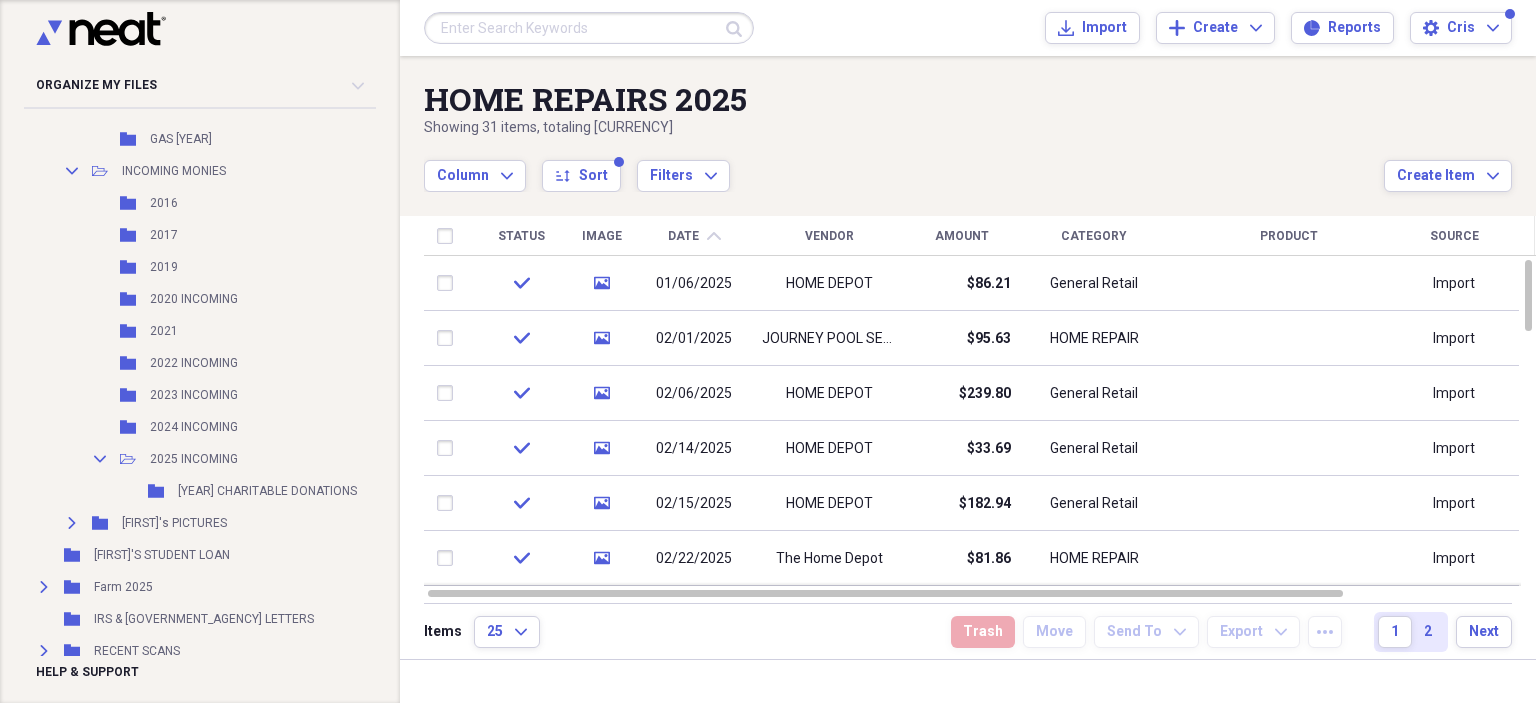 scroll, scrollTop: 4556, scrollLeft: 0, axis: vertical 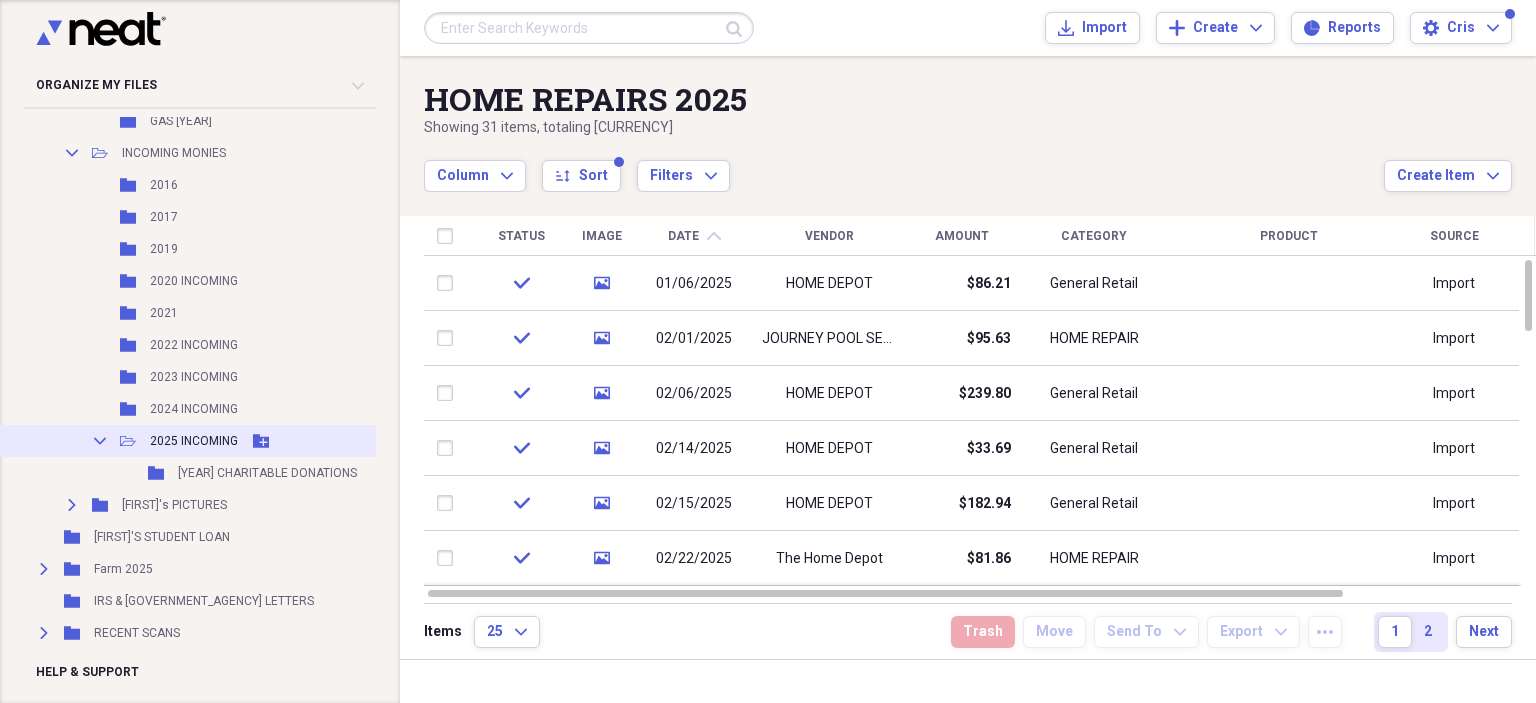 click on "2025 INCOMING" at bounding box center [194, 441] 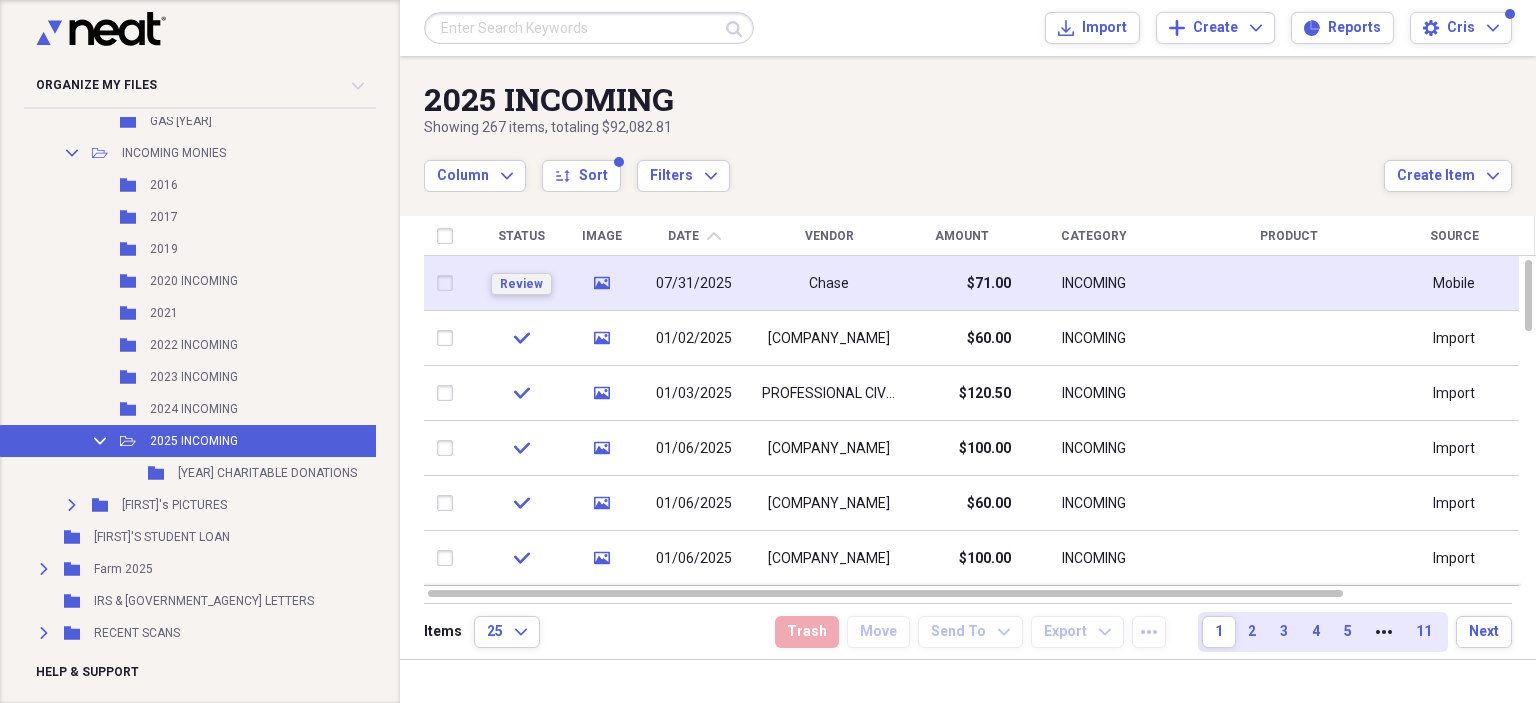 click on "Review" at bounding box center (521, 284) 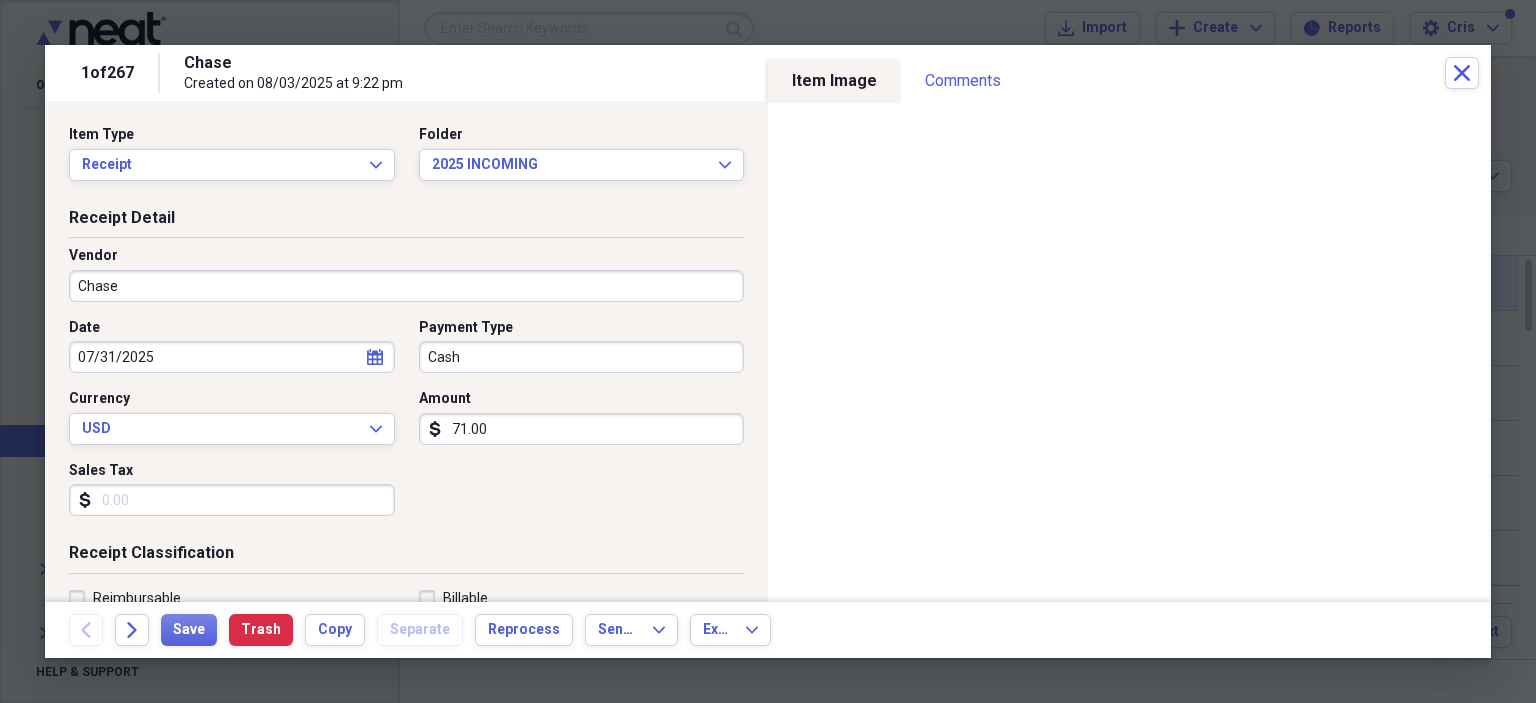 click on "Chase" at bounding box center [406, 286] 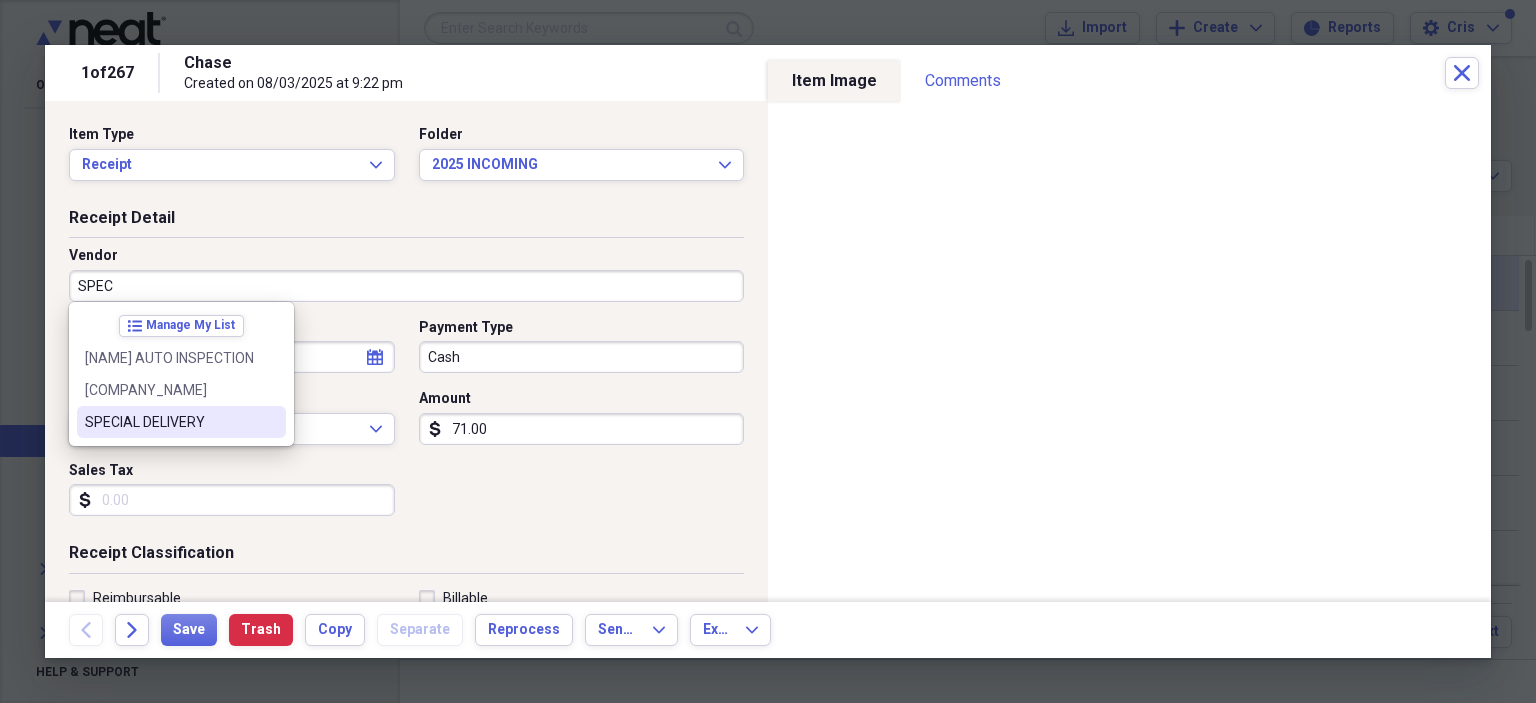 click on "SPECIAL DELIVERY" at bounding box center [169, 422] 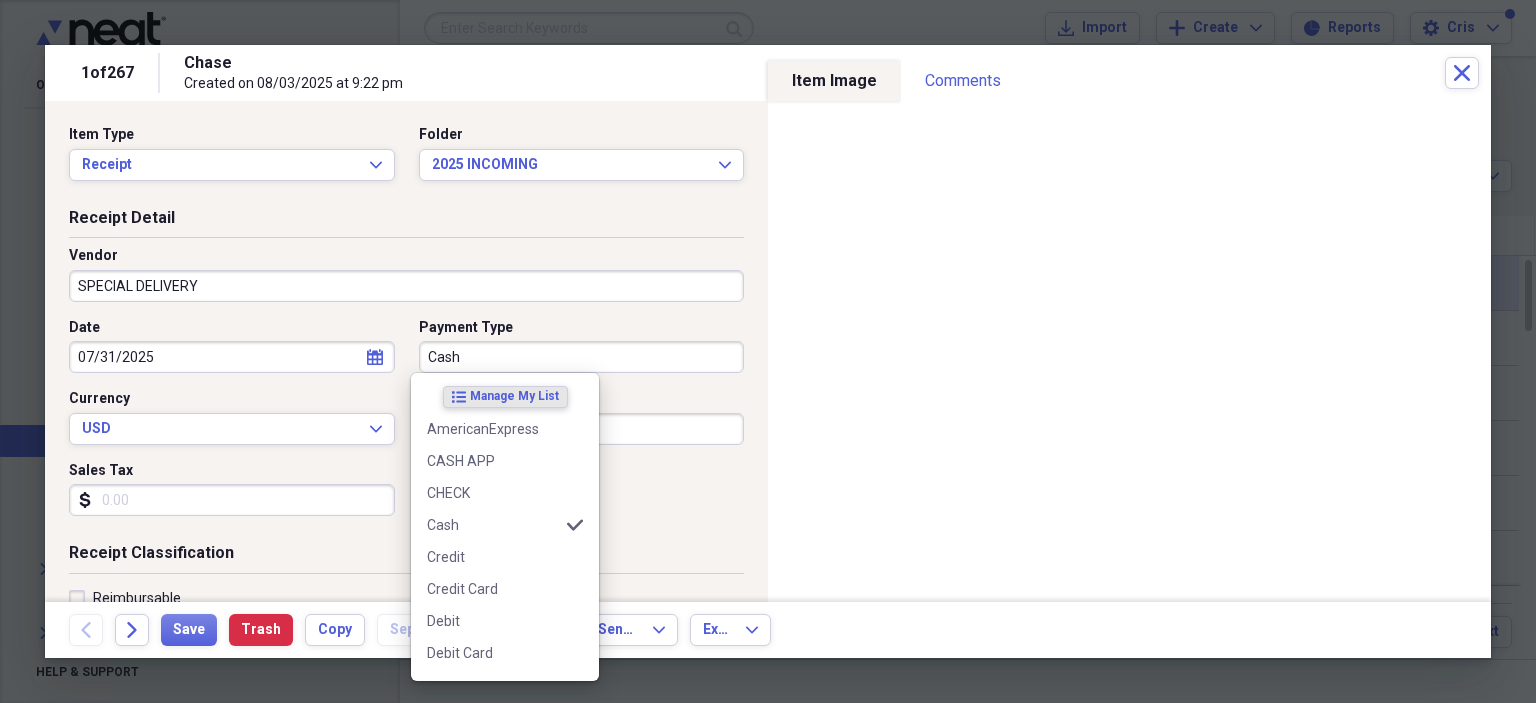 click on "Cash" at bounding box center [582, 357] 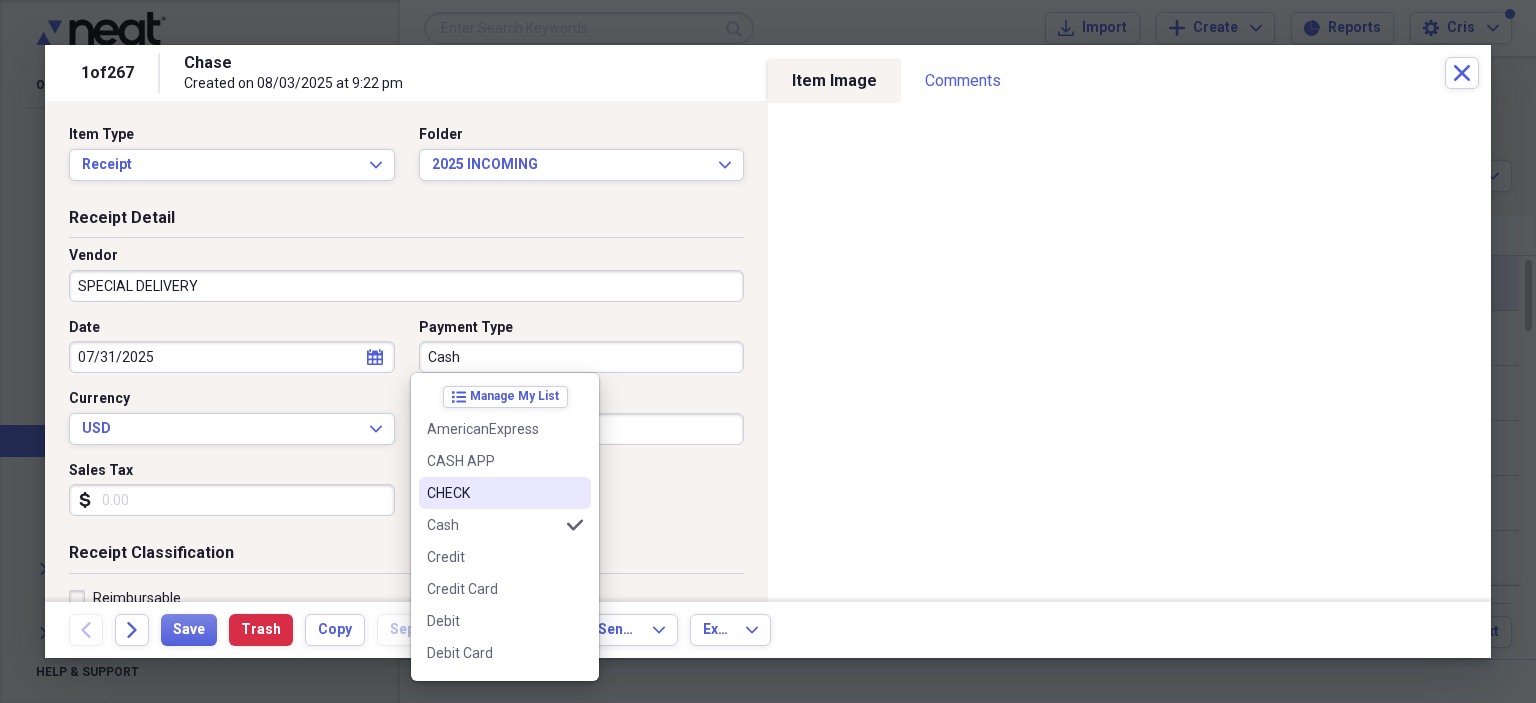click on "CHECK" at bounding box center [493, 493] 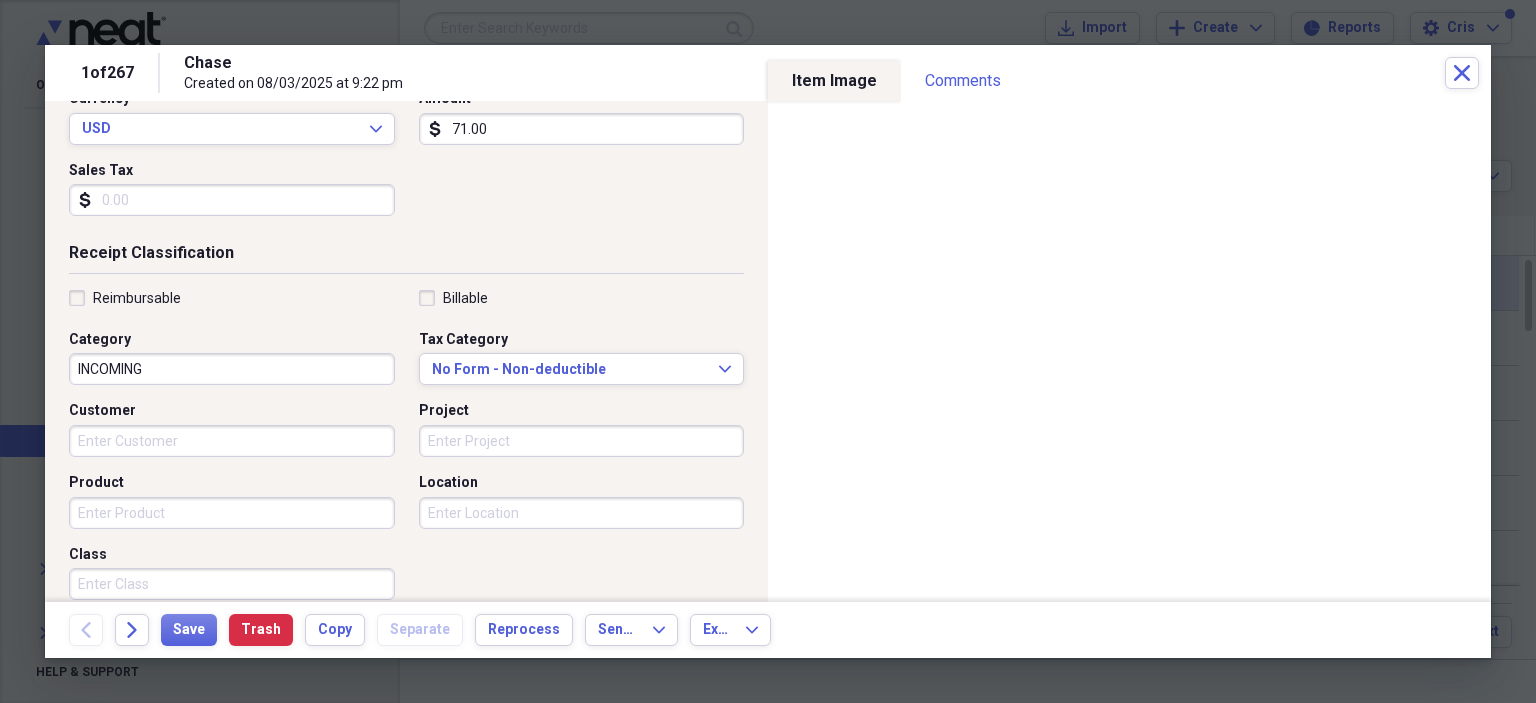 scroll, scrollTop: 518, scrollLeft: 0, axis: vertical 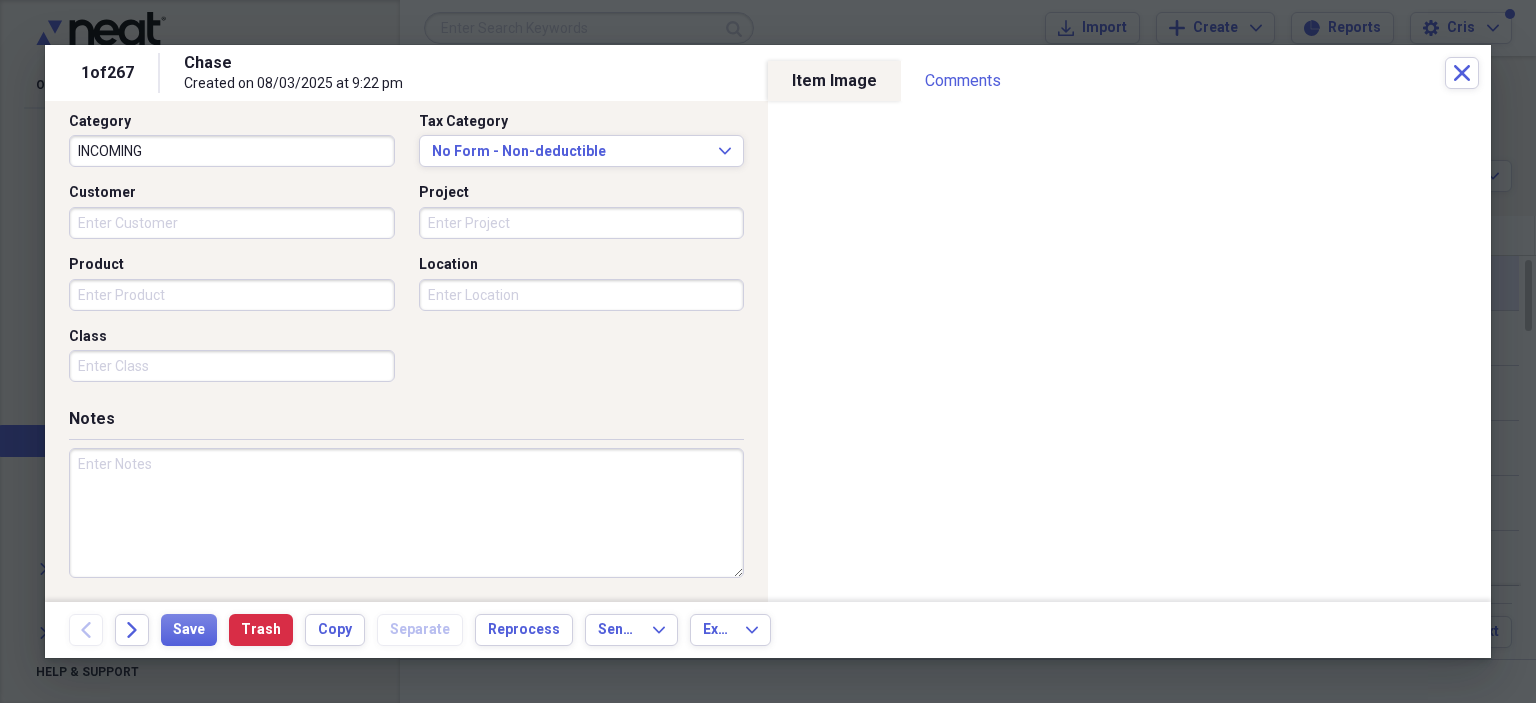click at bounding box center [406, 513] 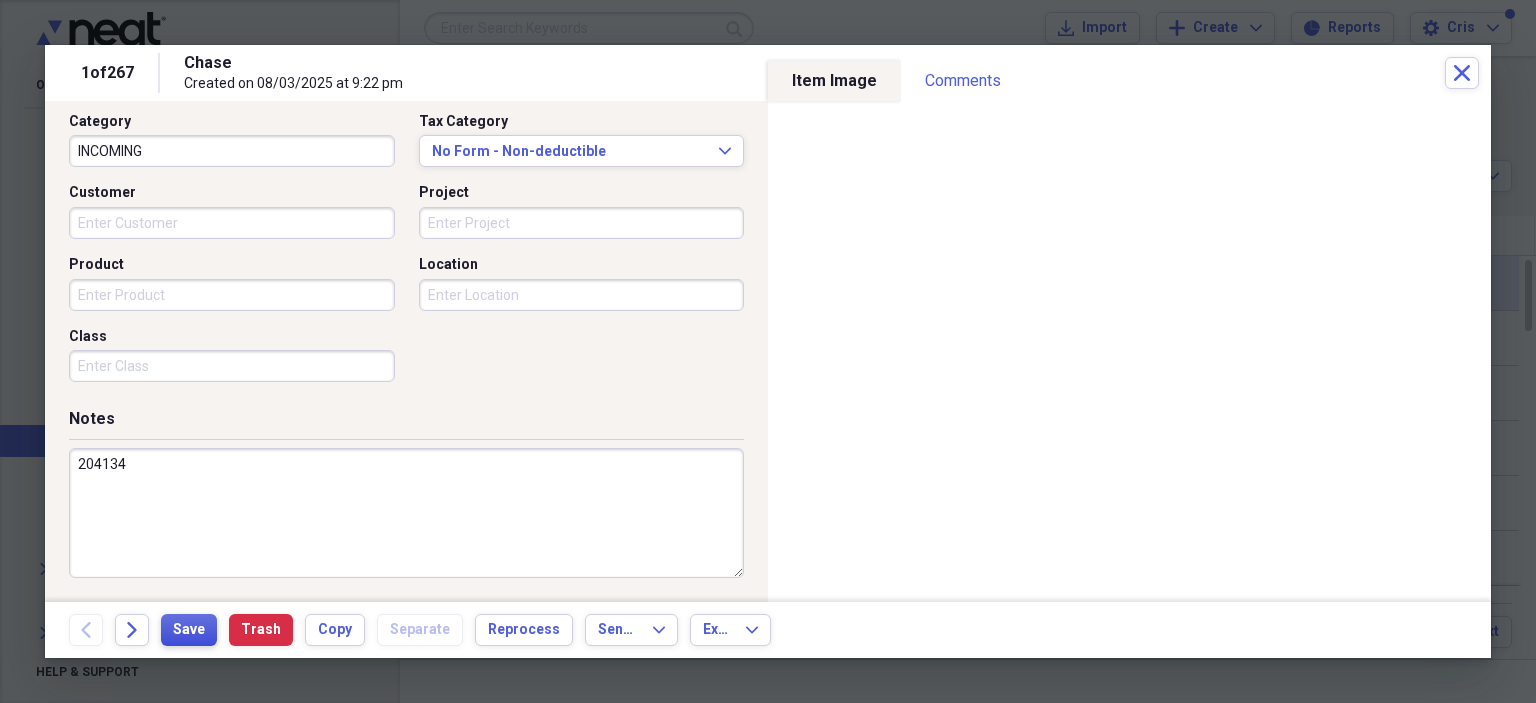 type on "204134" 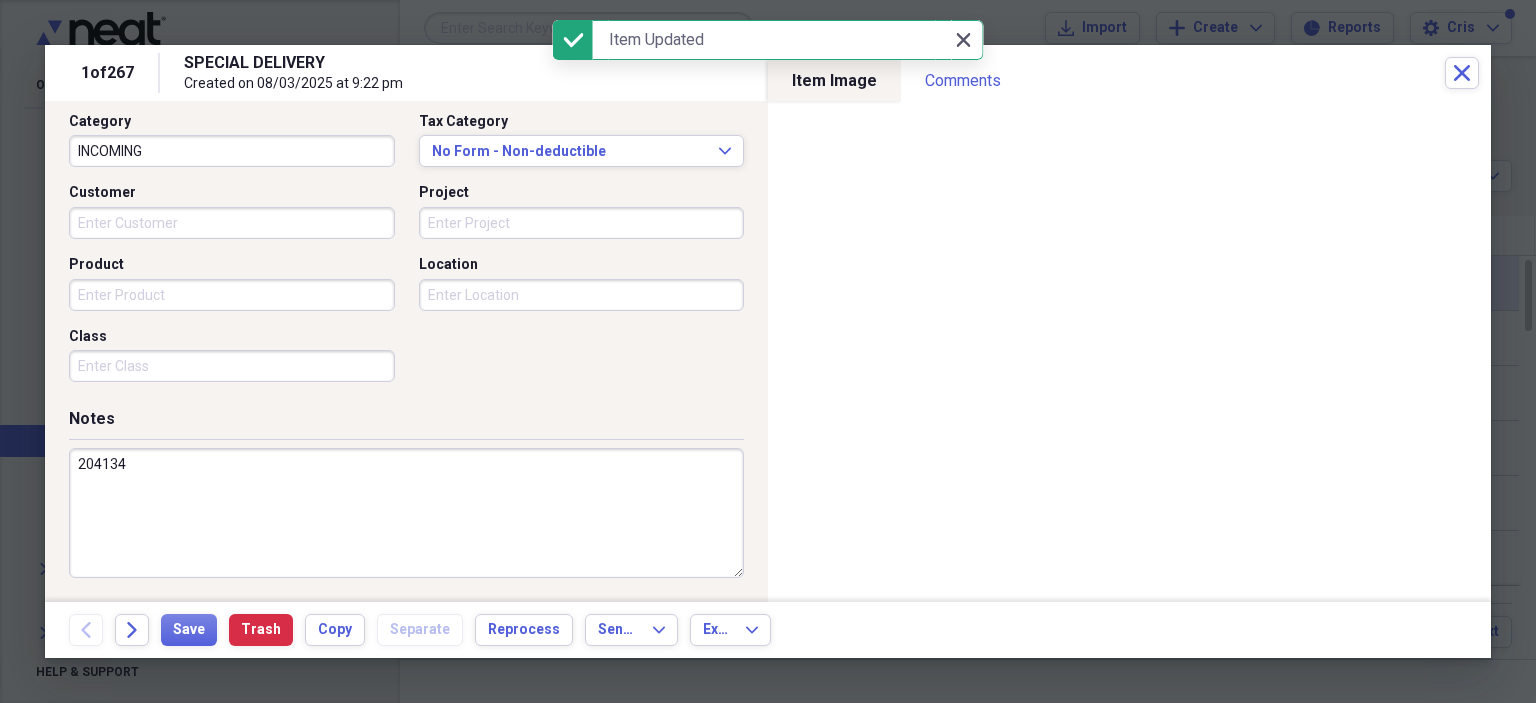 click on "Close" 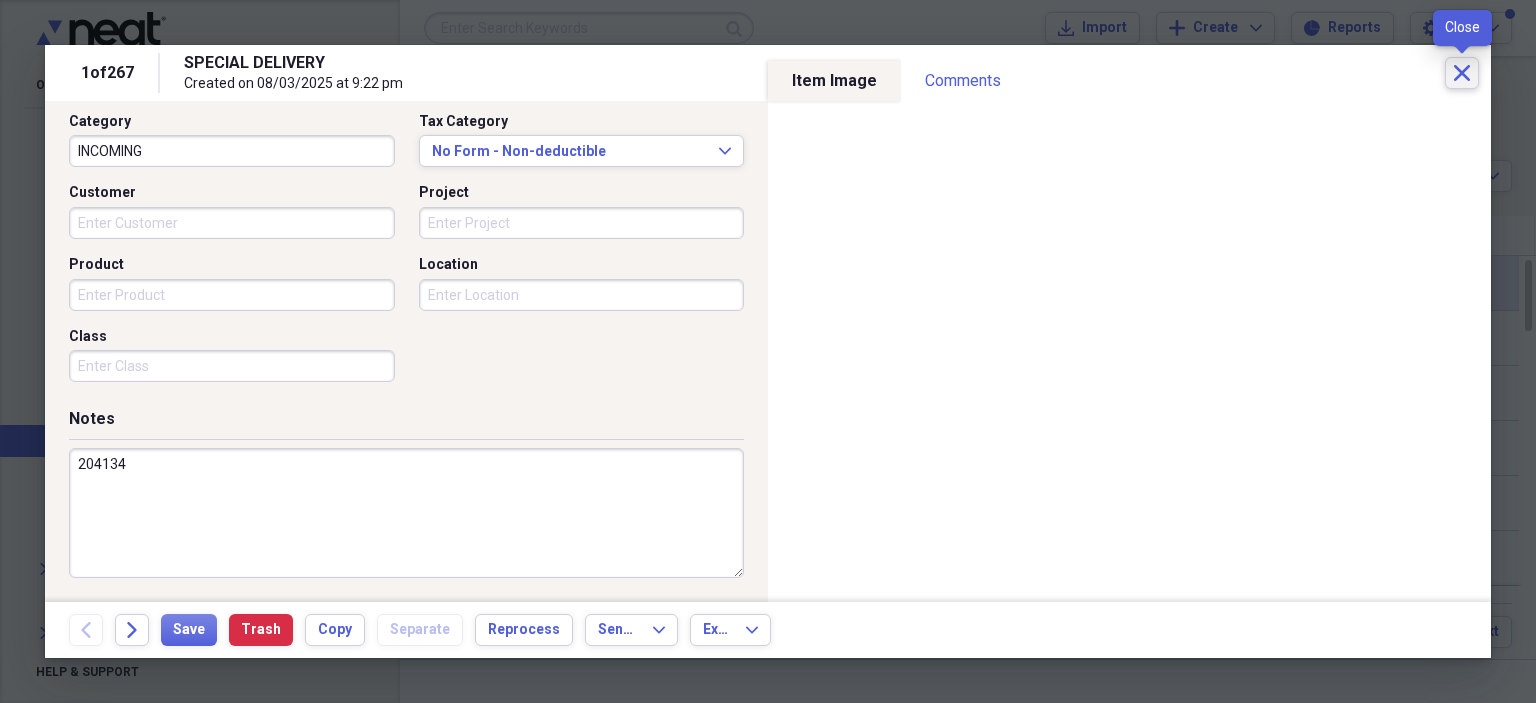 click on "Close" 